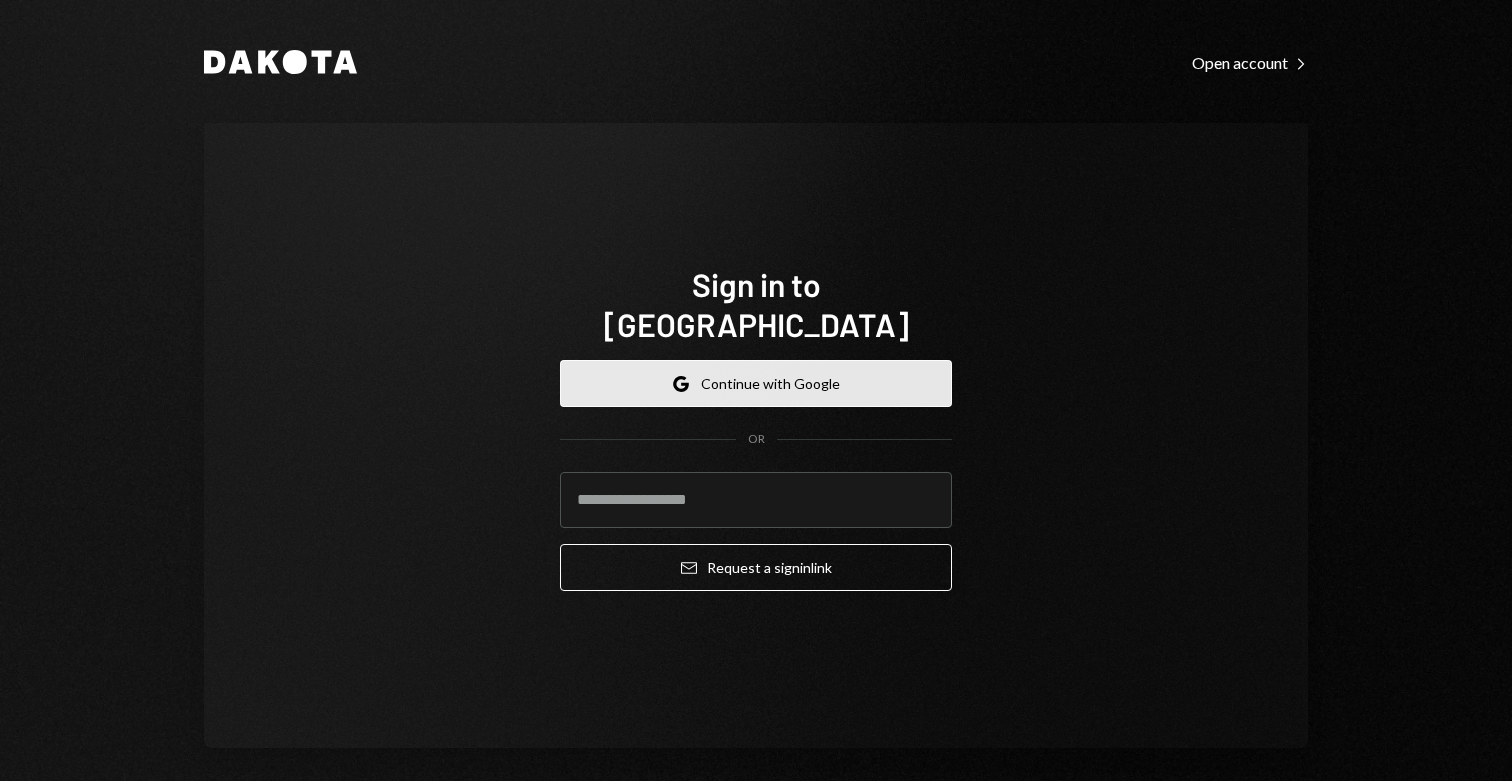 scroll, scrollTop: 0, scrollLeft: 0, axis: both 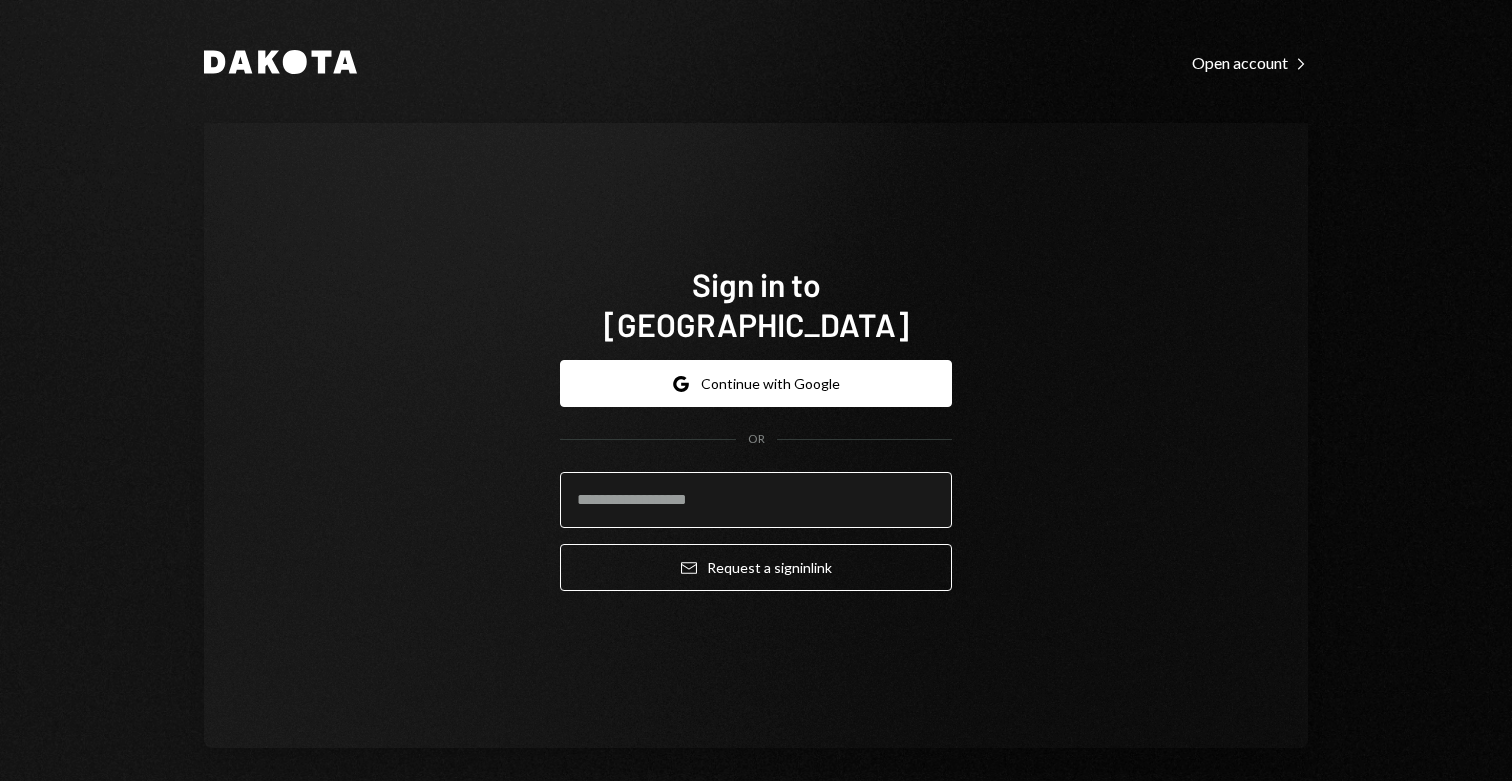 click at bounding box center (756, 500) 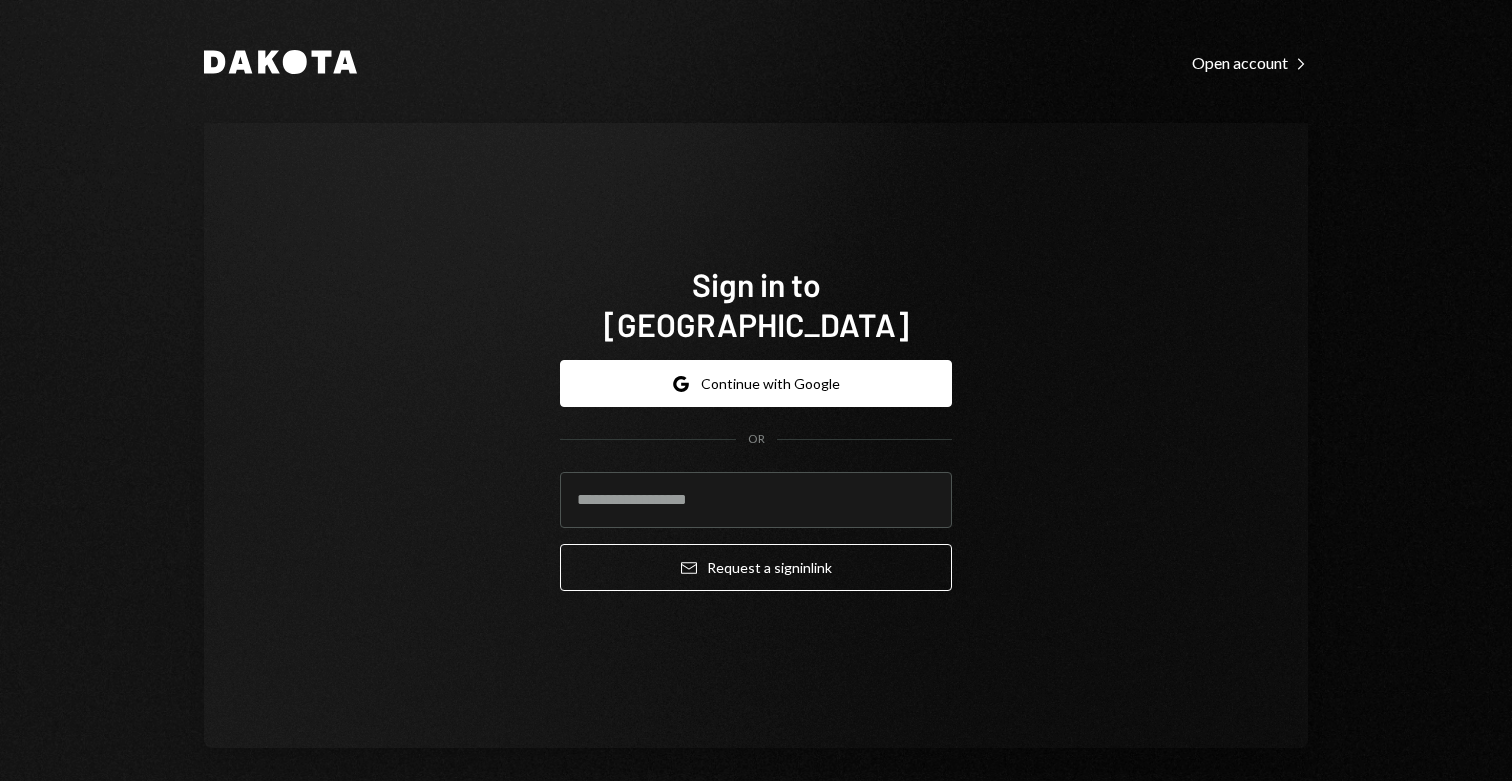 type on "**********" 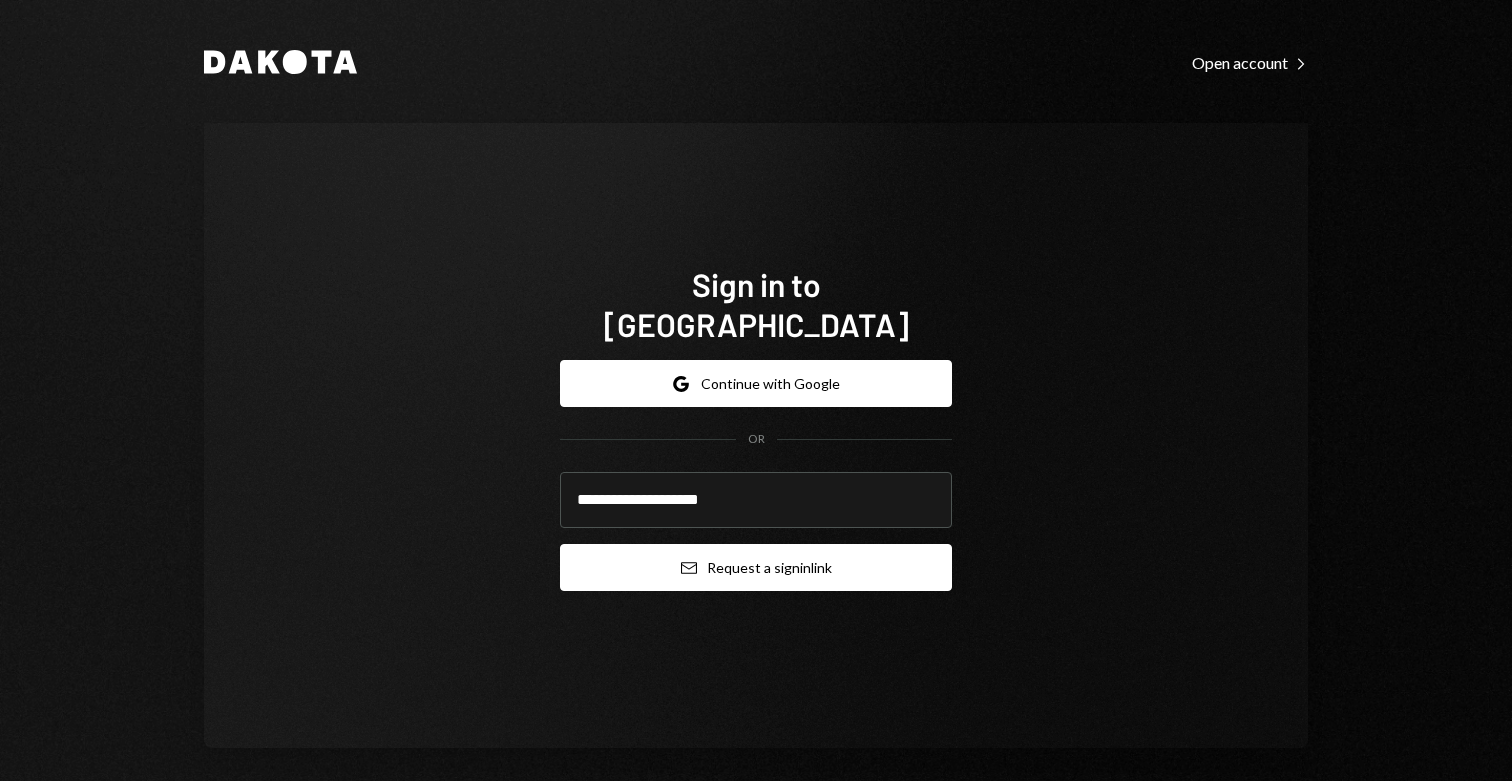 click on "Email Request a sign  in  link" at bounding box center [756, 567] 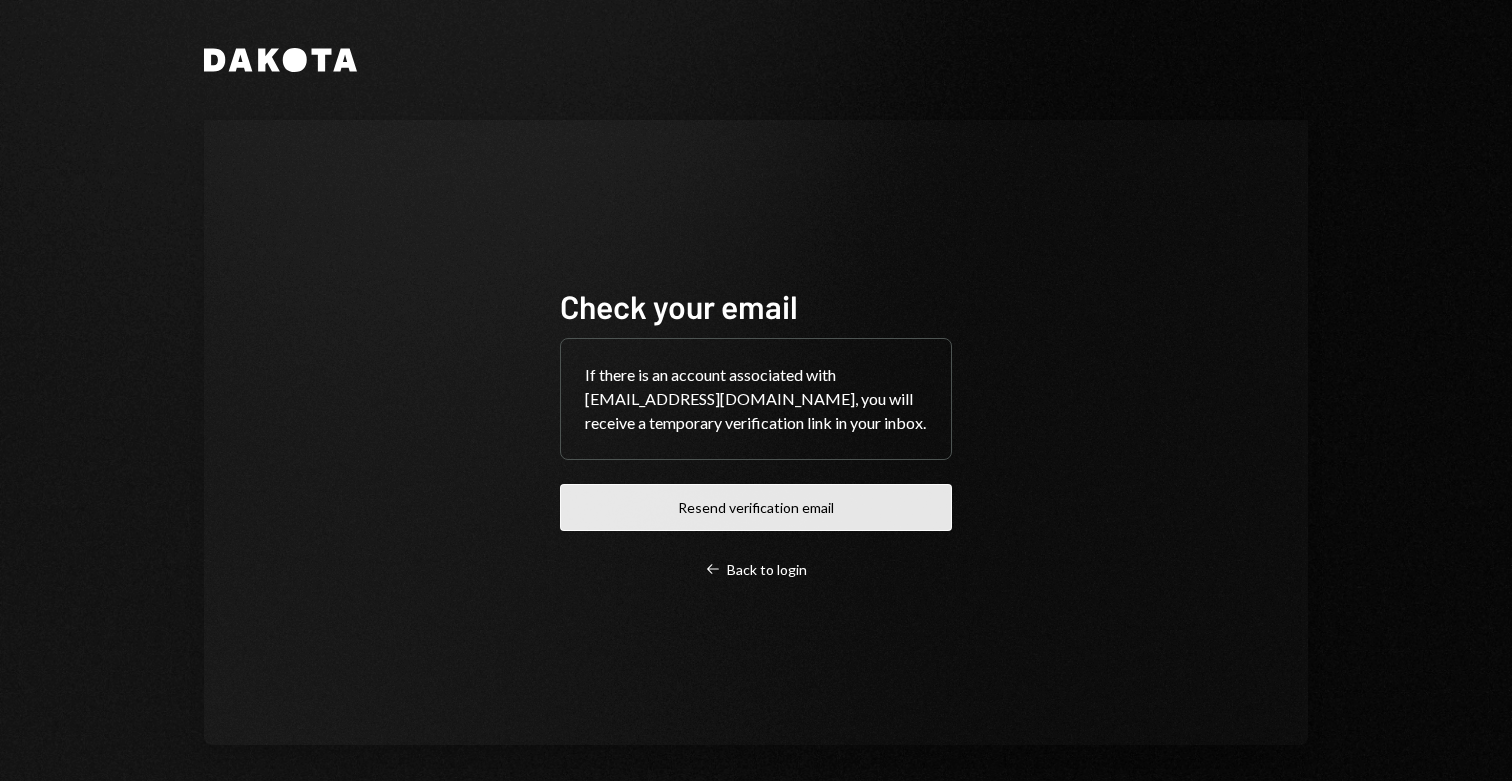 click on "Resend verification email" at bounding box center (756, 507) 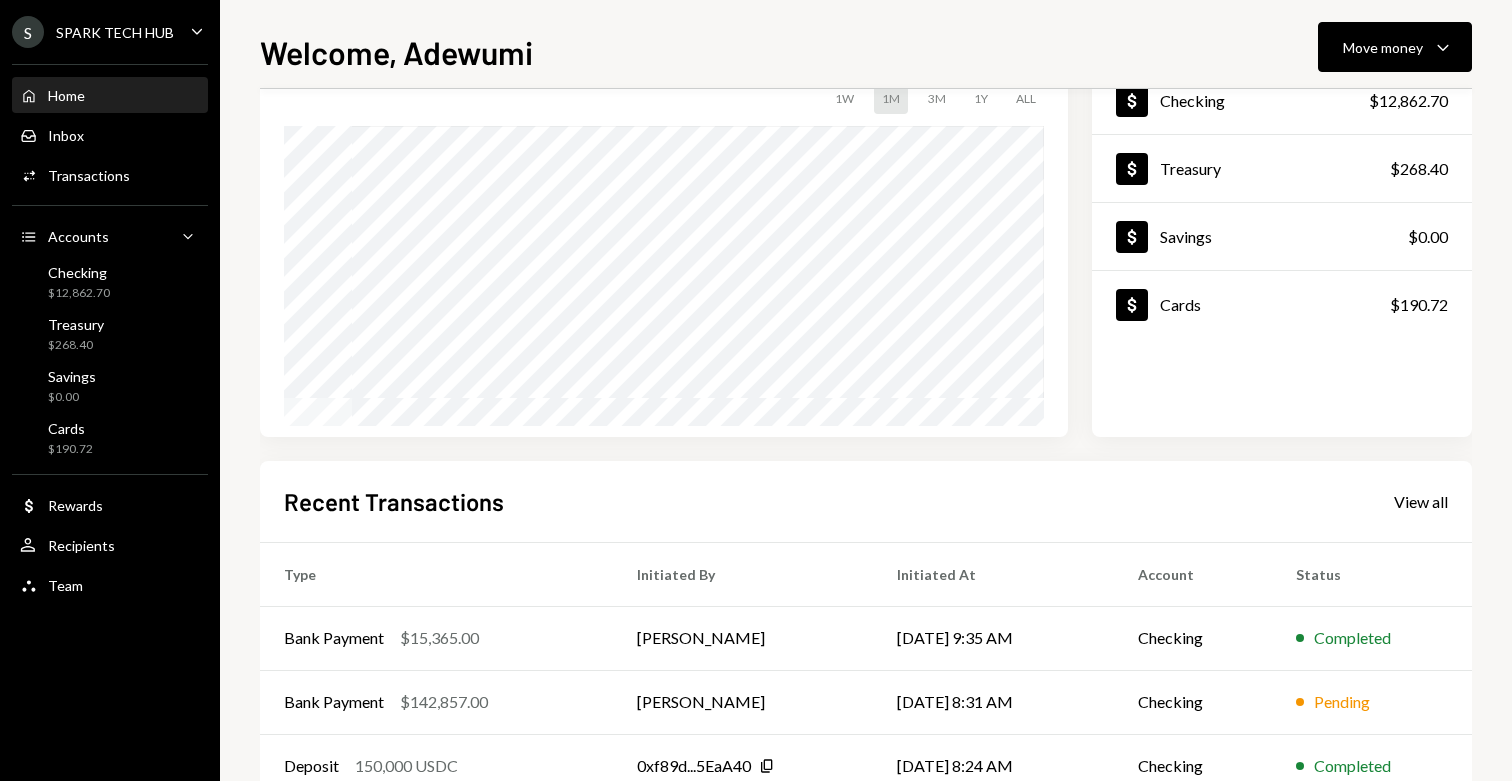 scroll, scrollTop: 0, scrollLeft: 0, axis: both 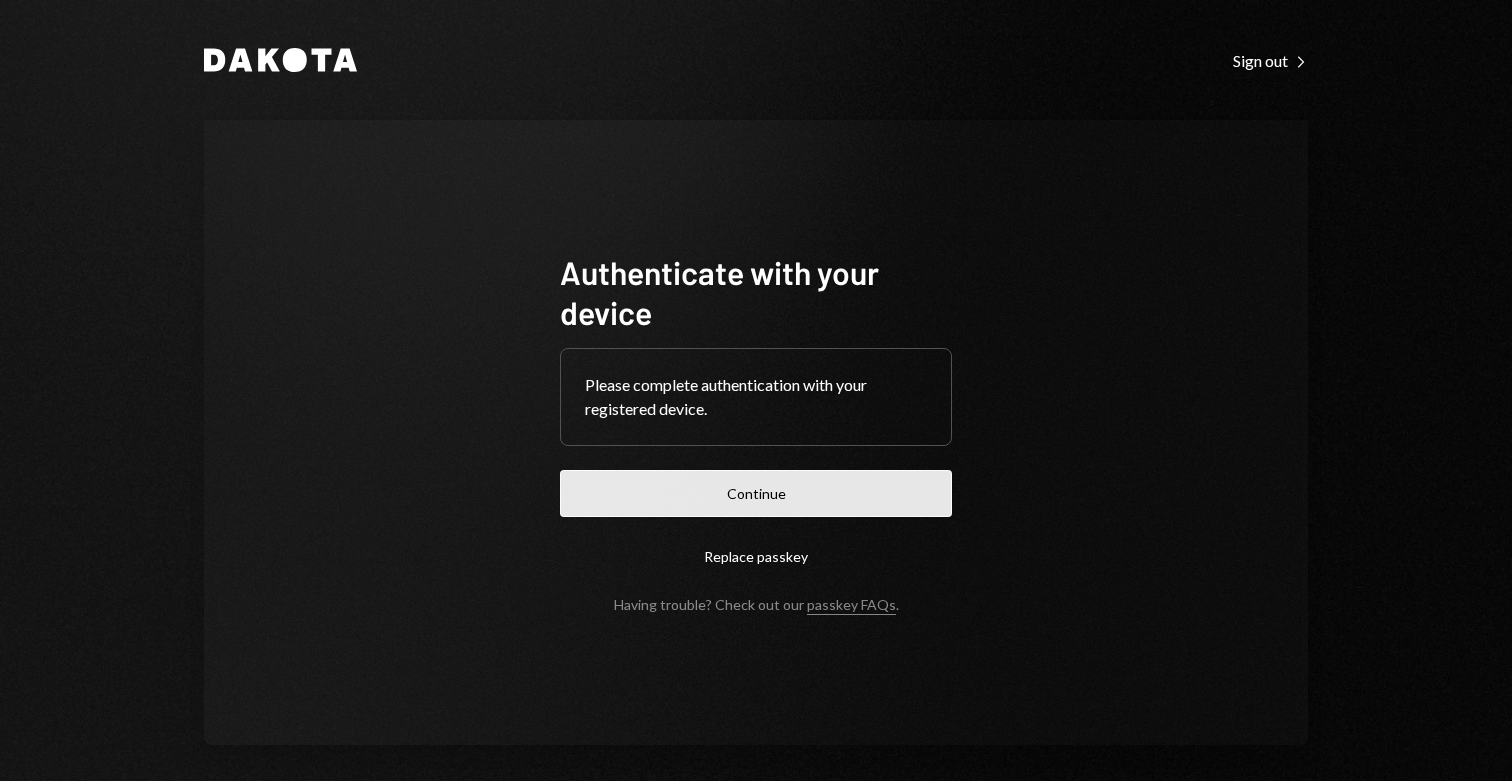 click on "Continue" at bounding box center (756, 493) 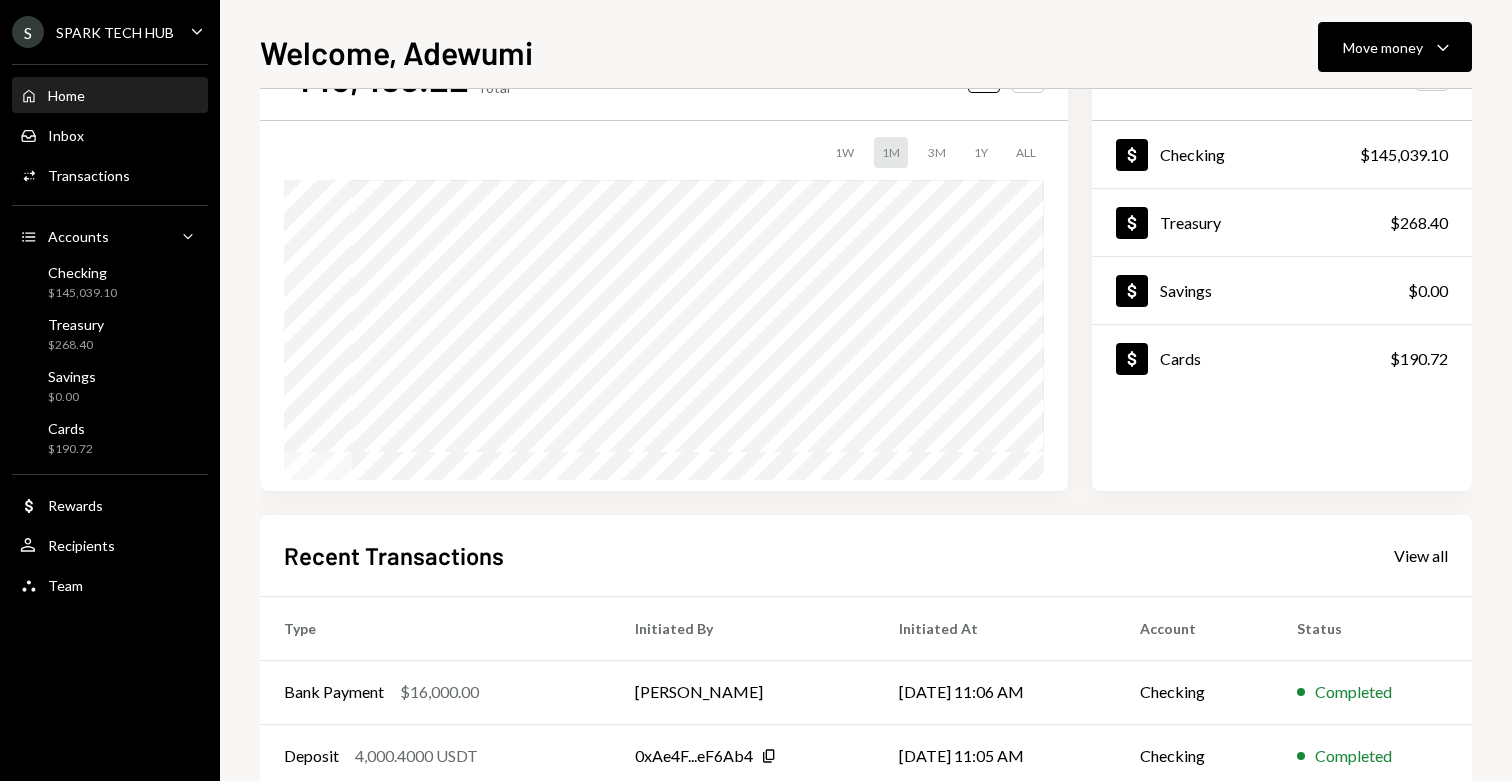 scroll, scrollTop: 0, scrollLeft: 0, axis: both 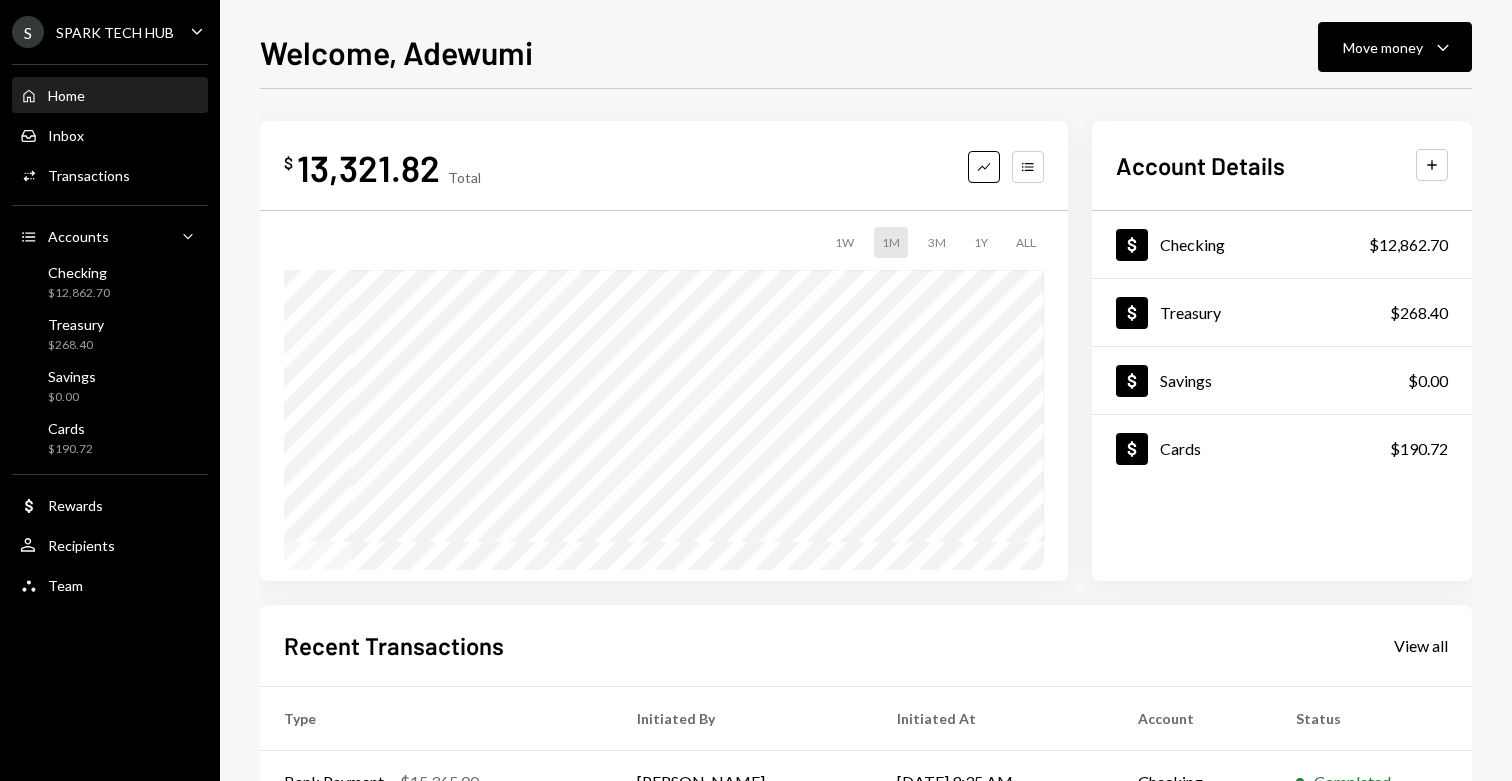 click on "Recent Transactions View all" at bounding box center (866, 645) 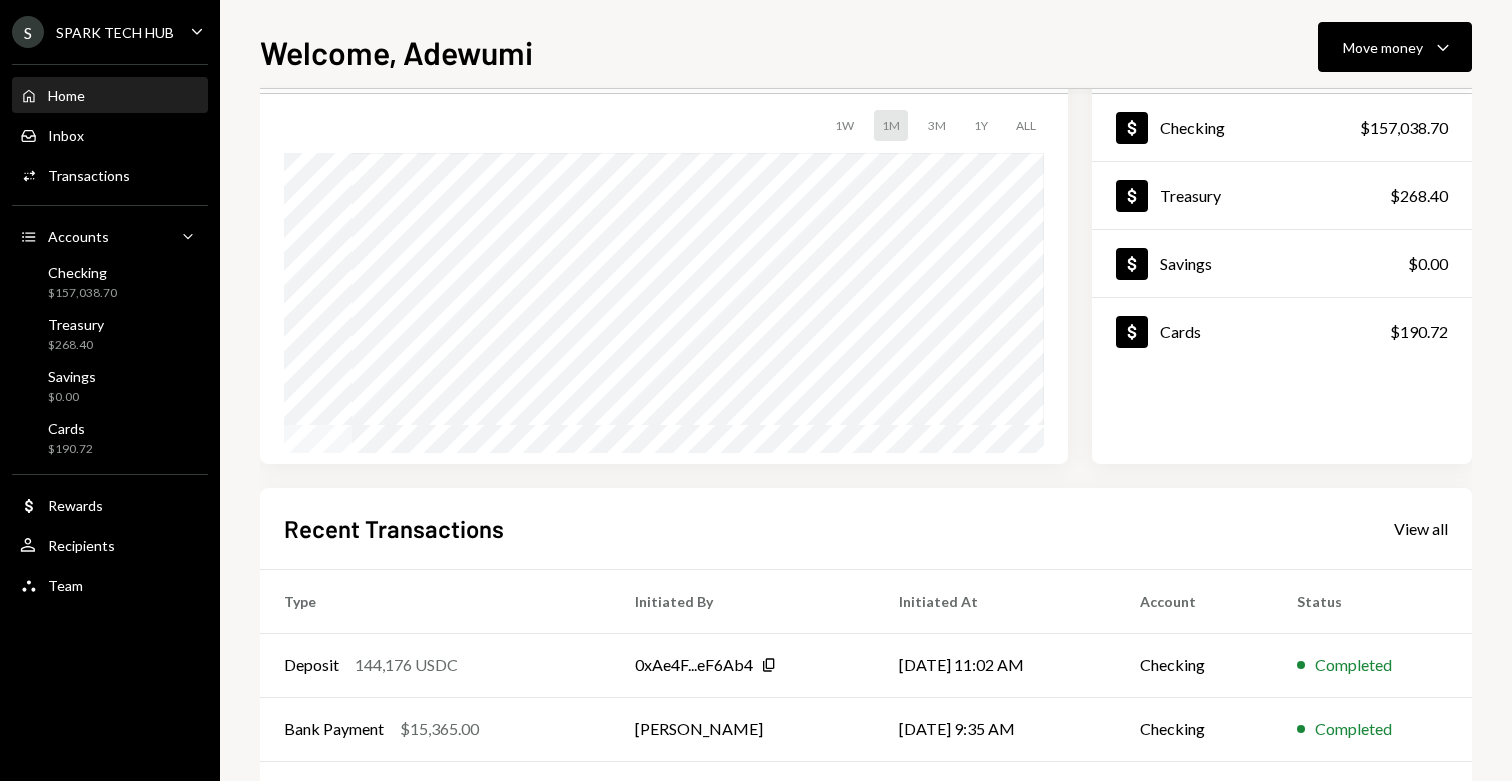 scroll, scrollTop: 0, scrollLeft: 0, axis: both 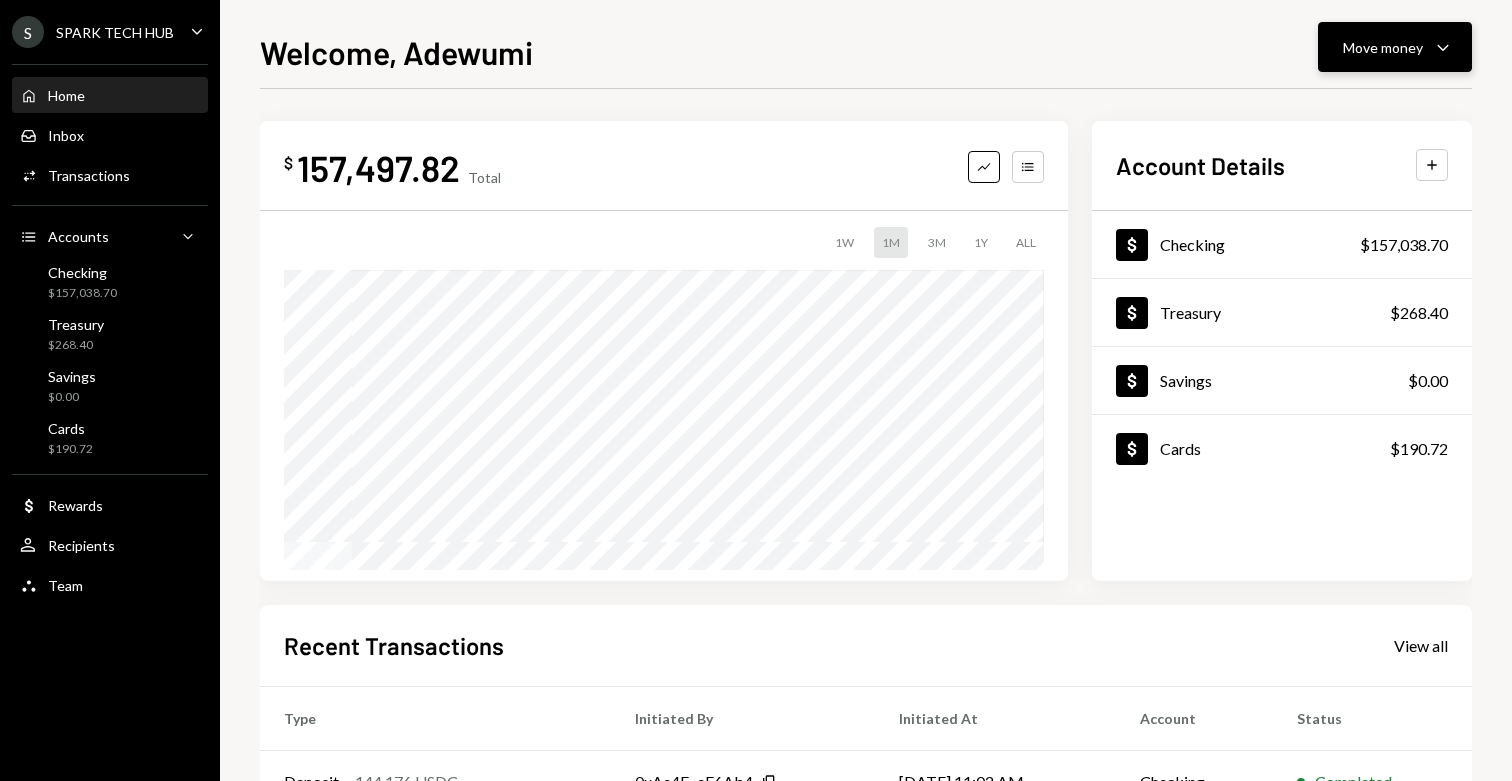 click on "Move money" at bounding box center (1383, 47) 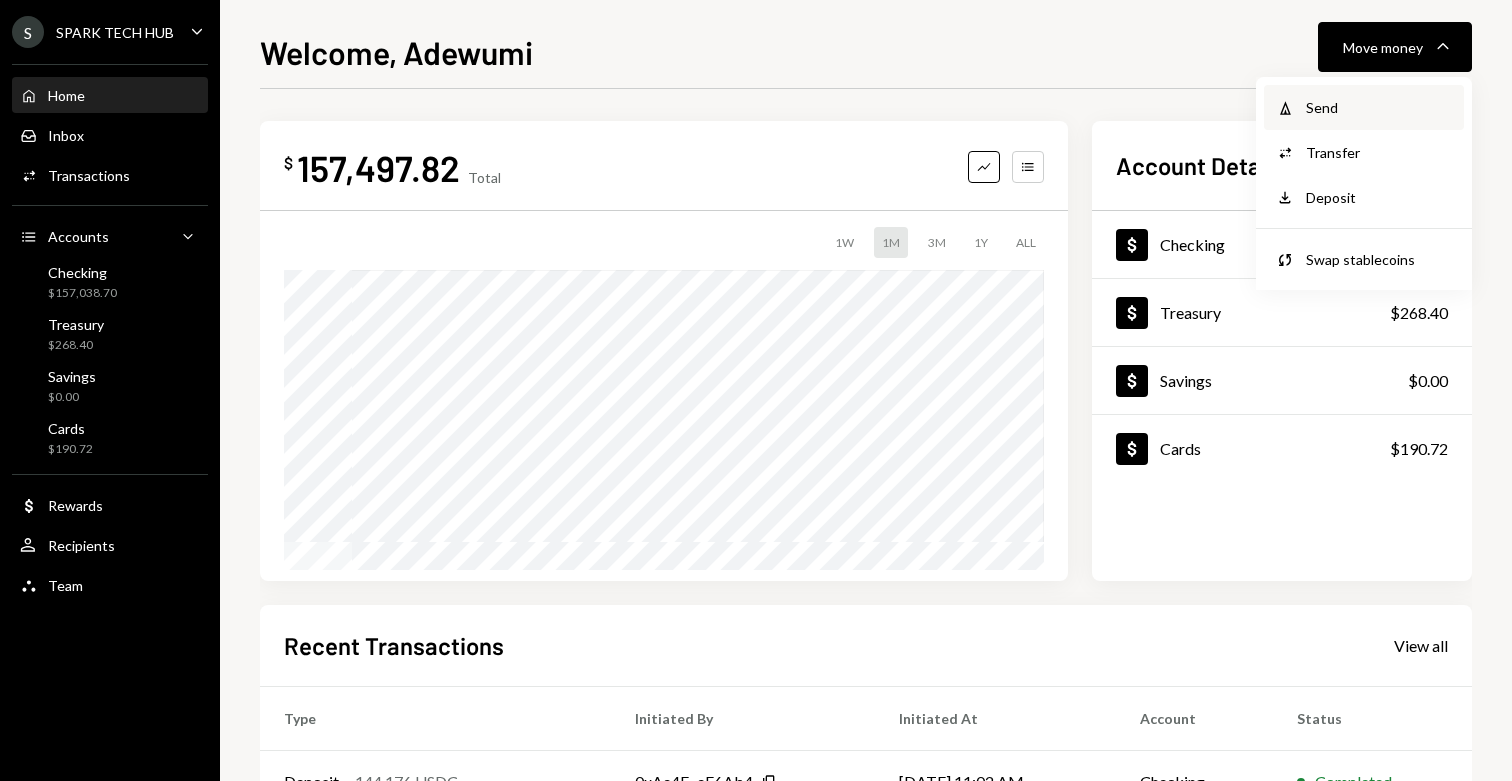 click on "Send" at bounding box center (1379, 107) 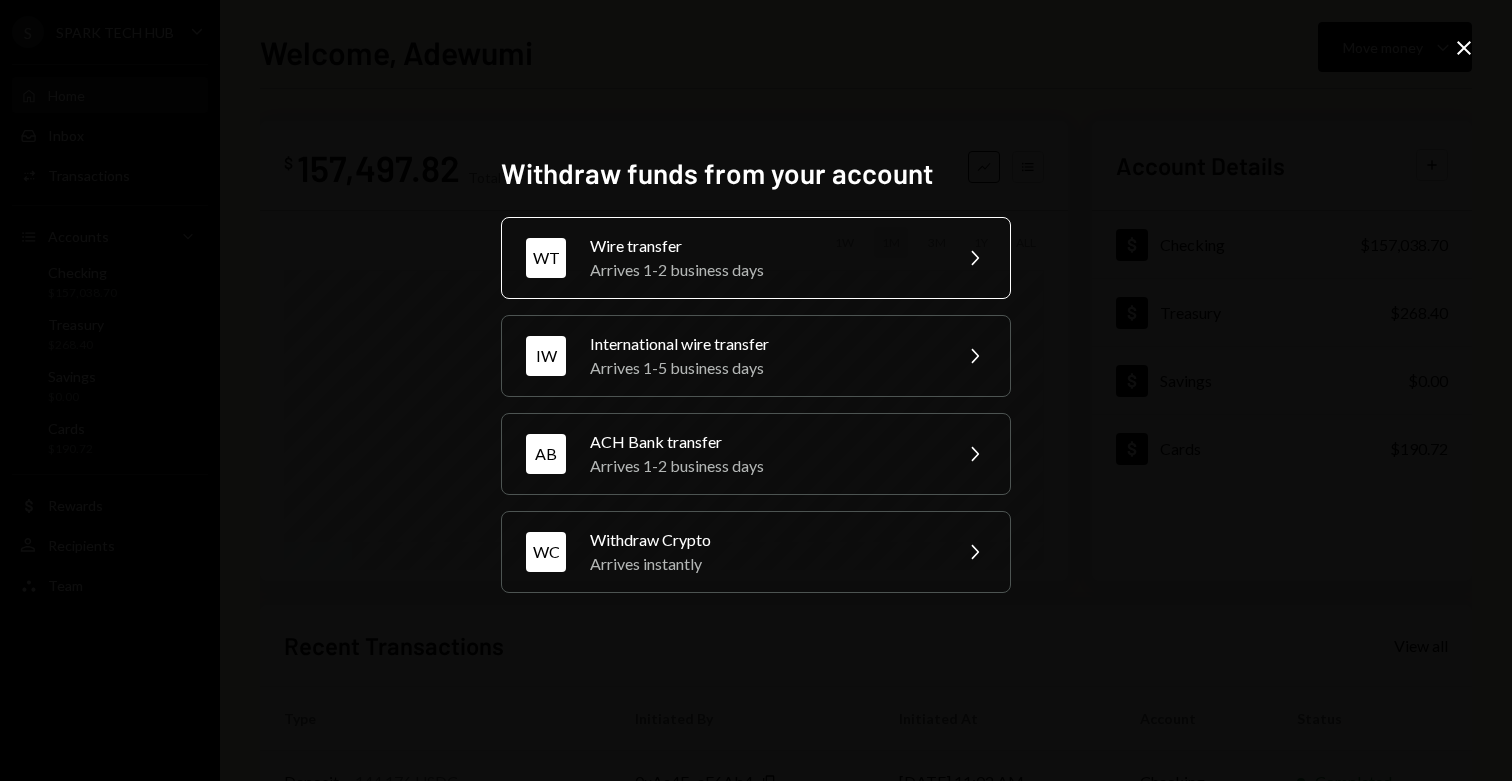 click on "Arrives 1-2 business days" at bounding box center [764, 270] 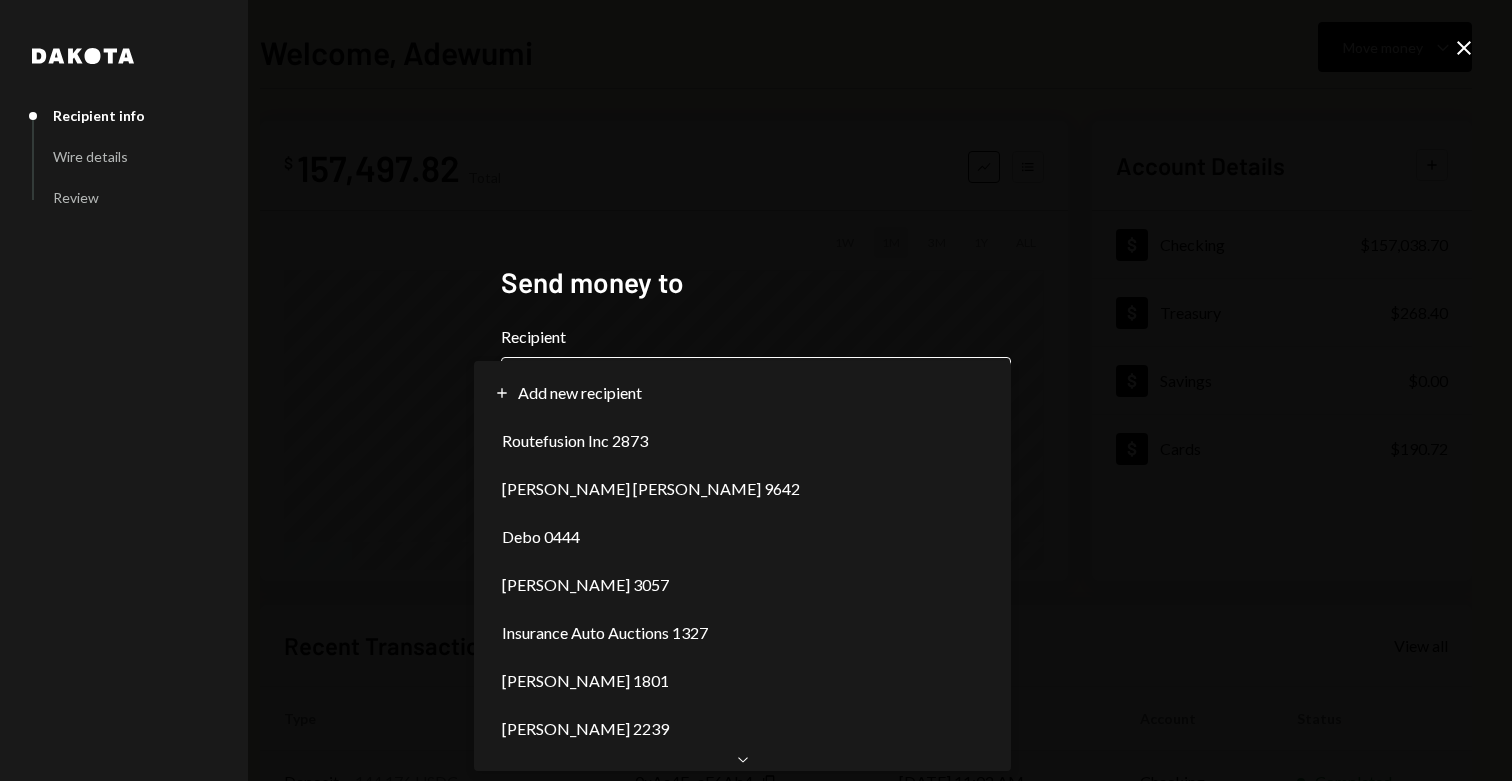 click on "**********" at bounding box center [756, 390] 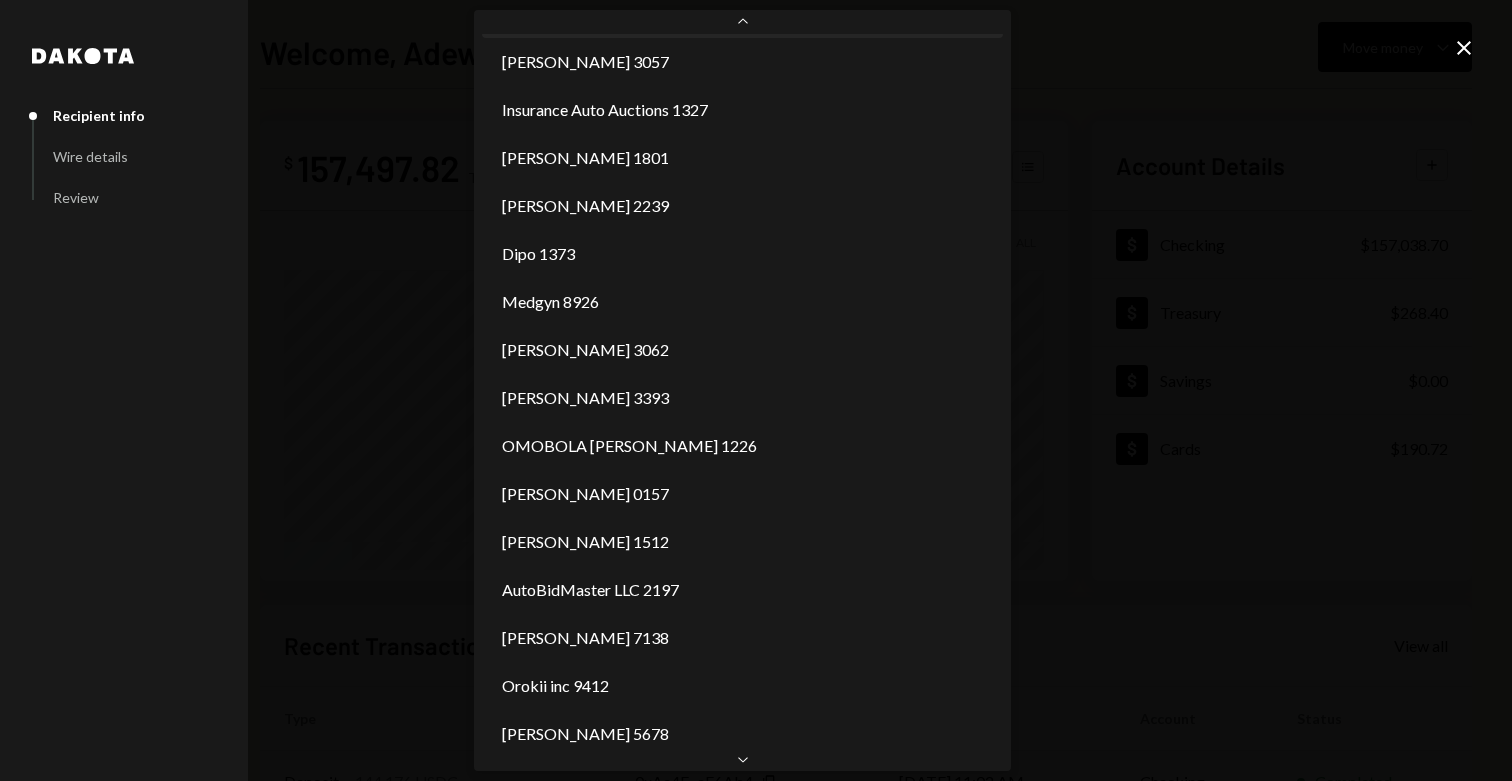 scroll, scrollTop: 248, scrollLeft: 0, axis: vertical 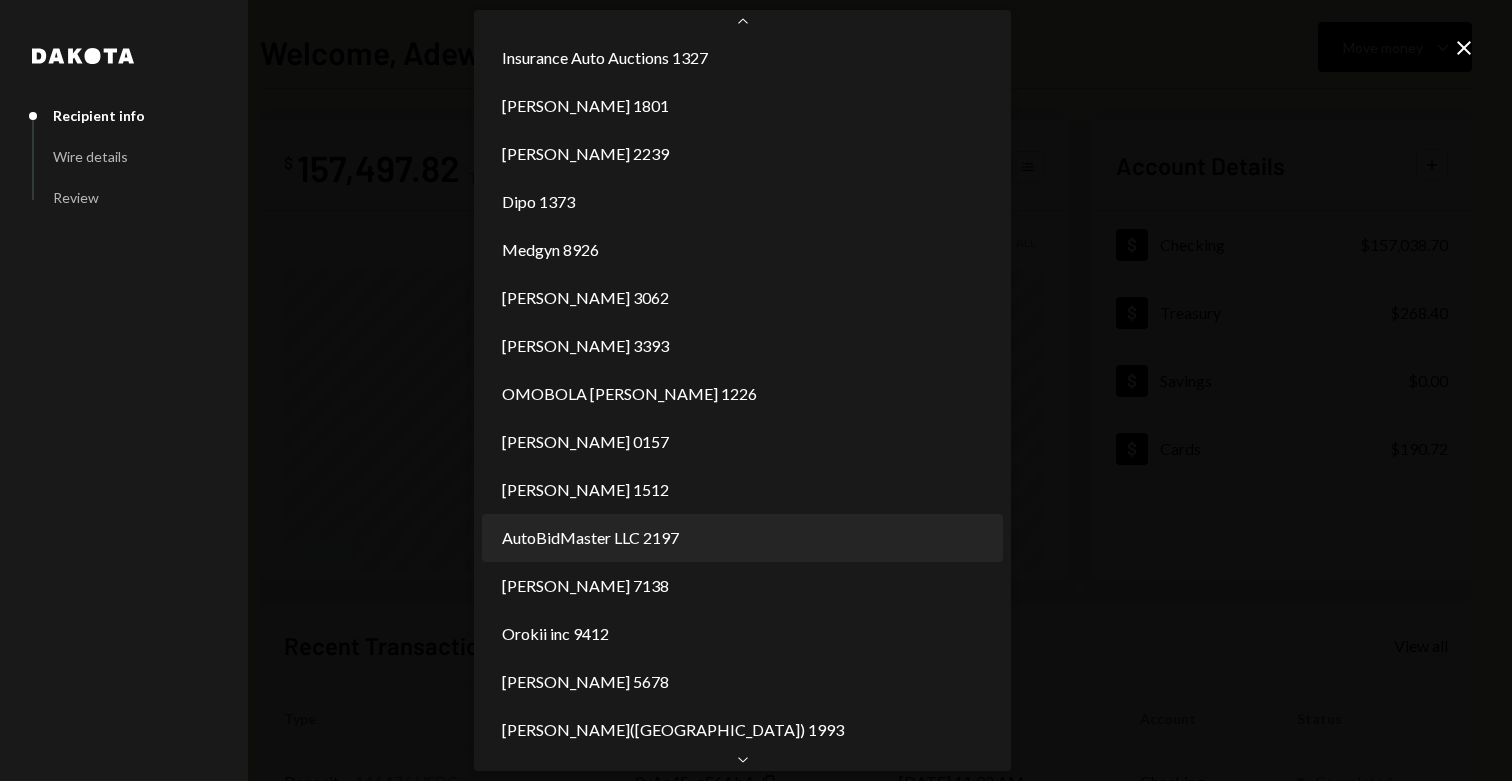 select on "**********" 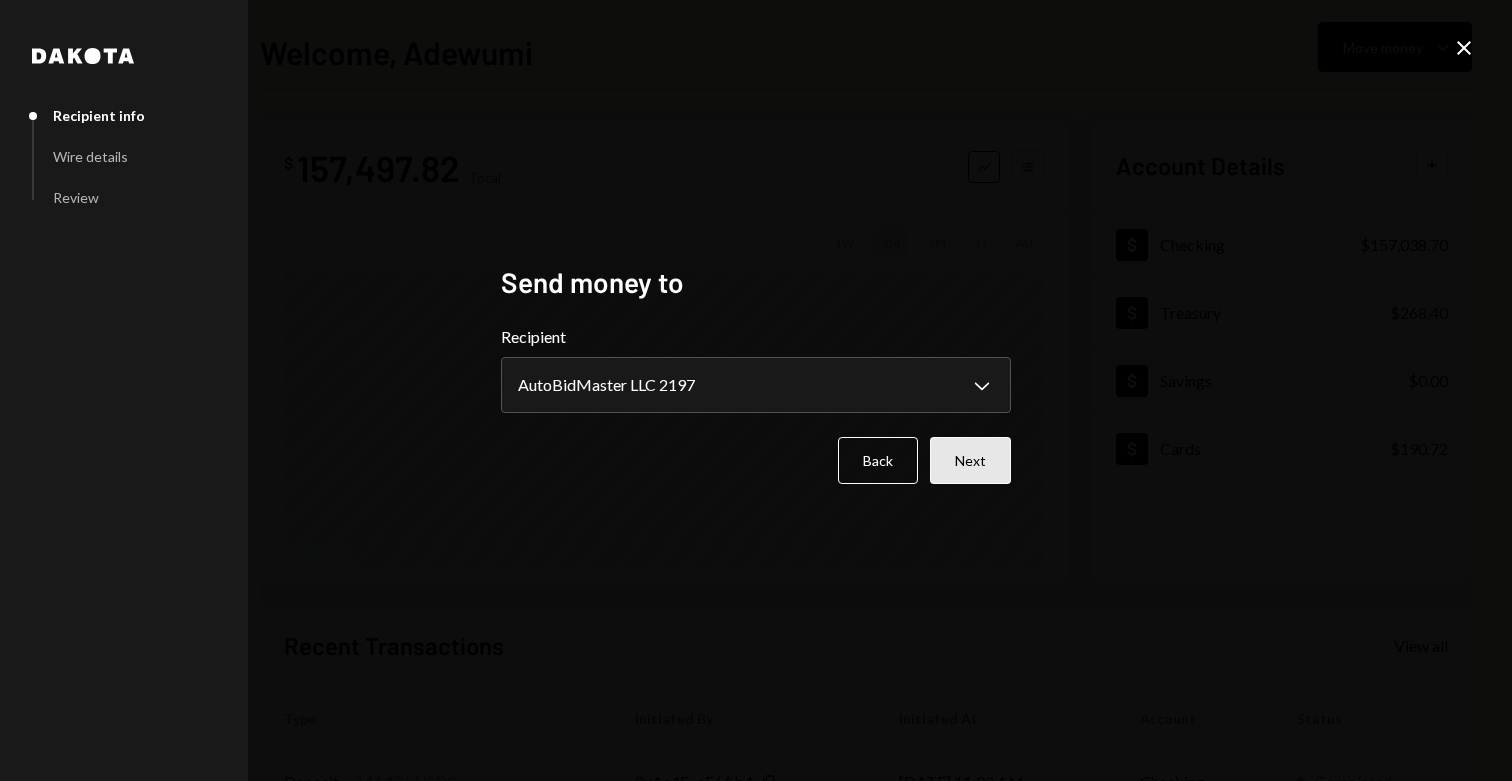 click on "Next" at bounding box center (970, 460) 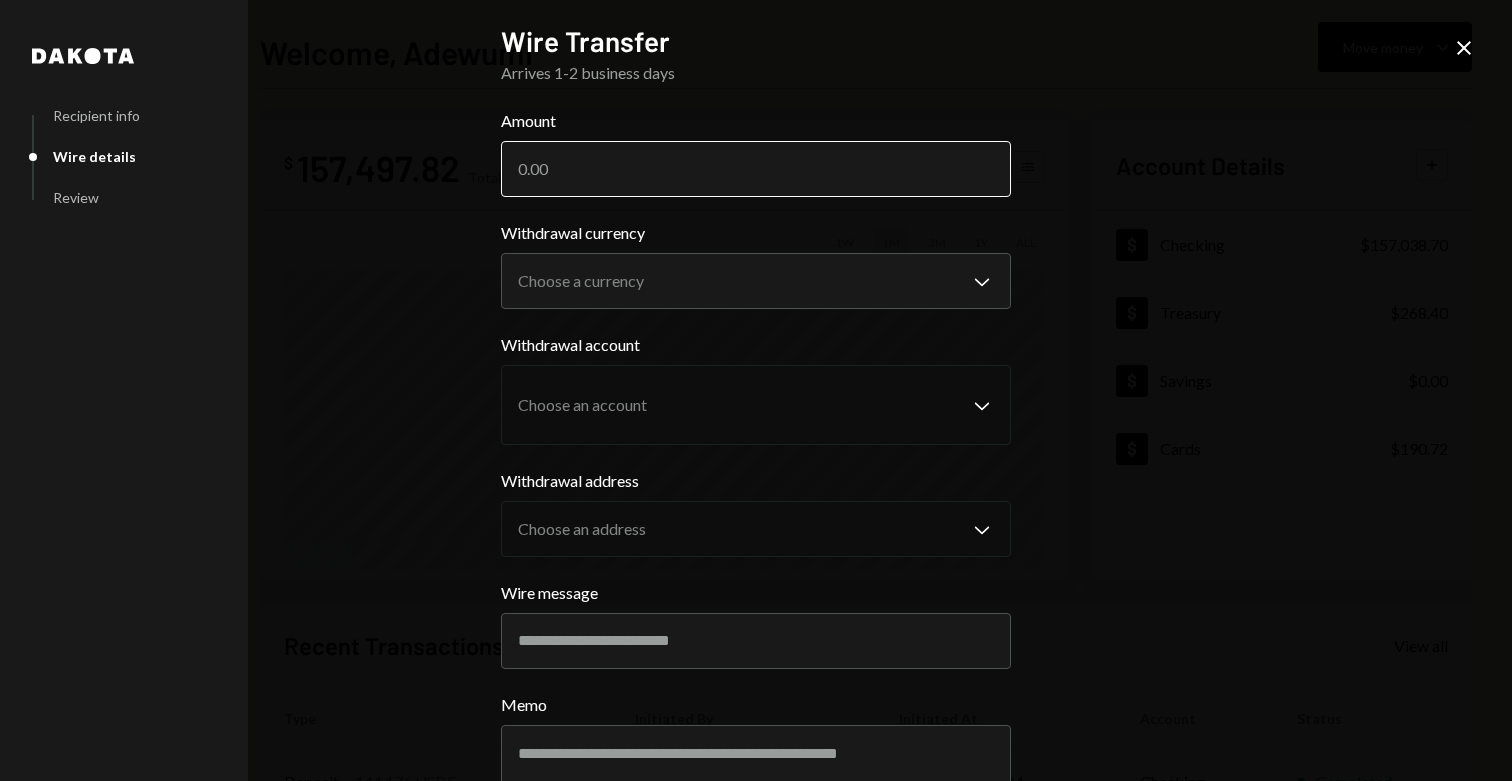 click on "Amount" at bounding box center (756, 169) 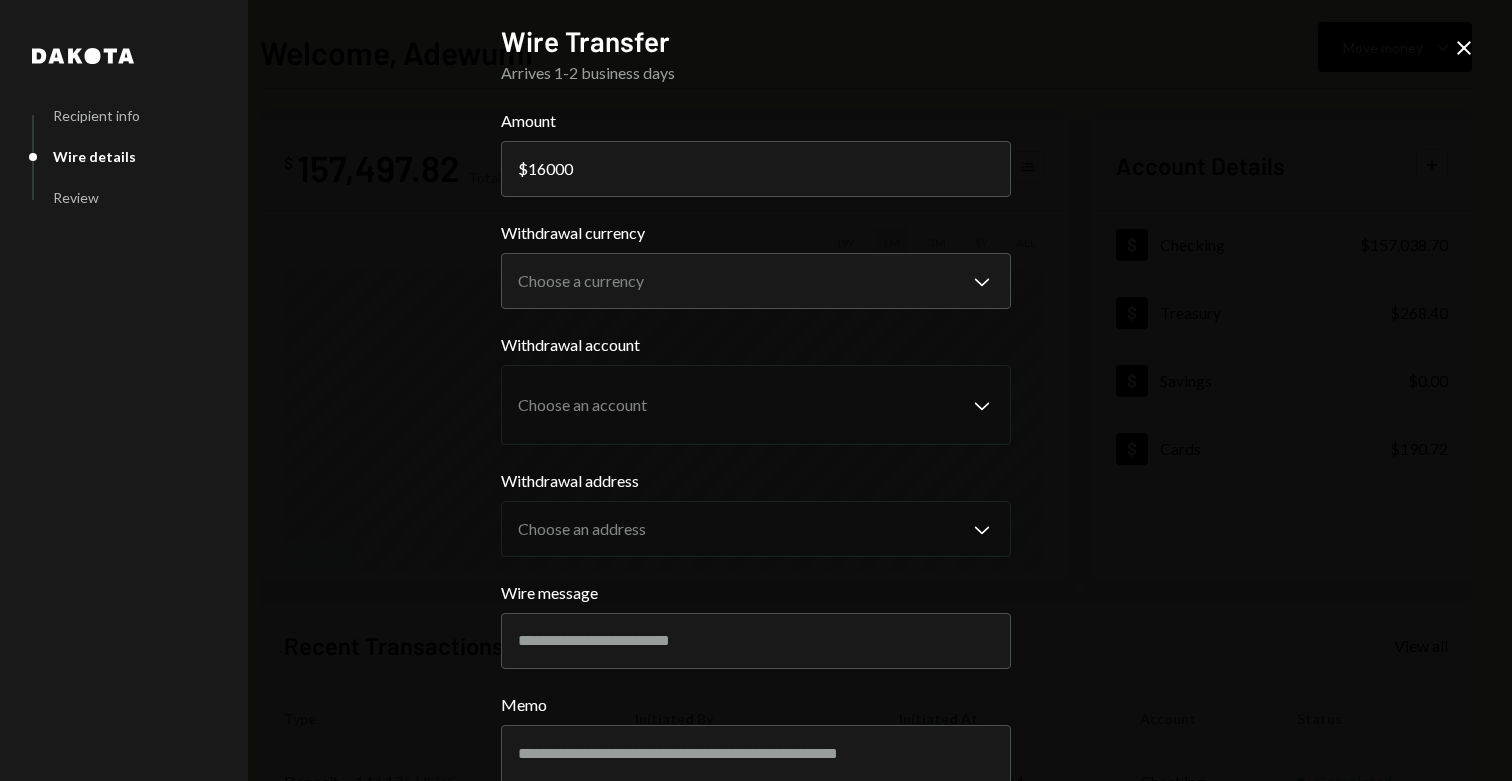 type on "16000" 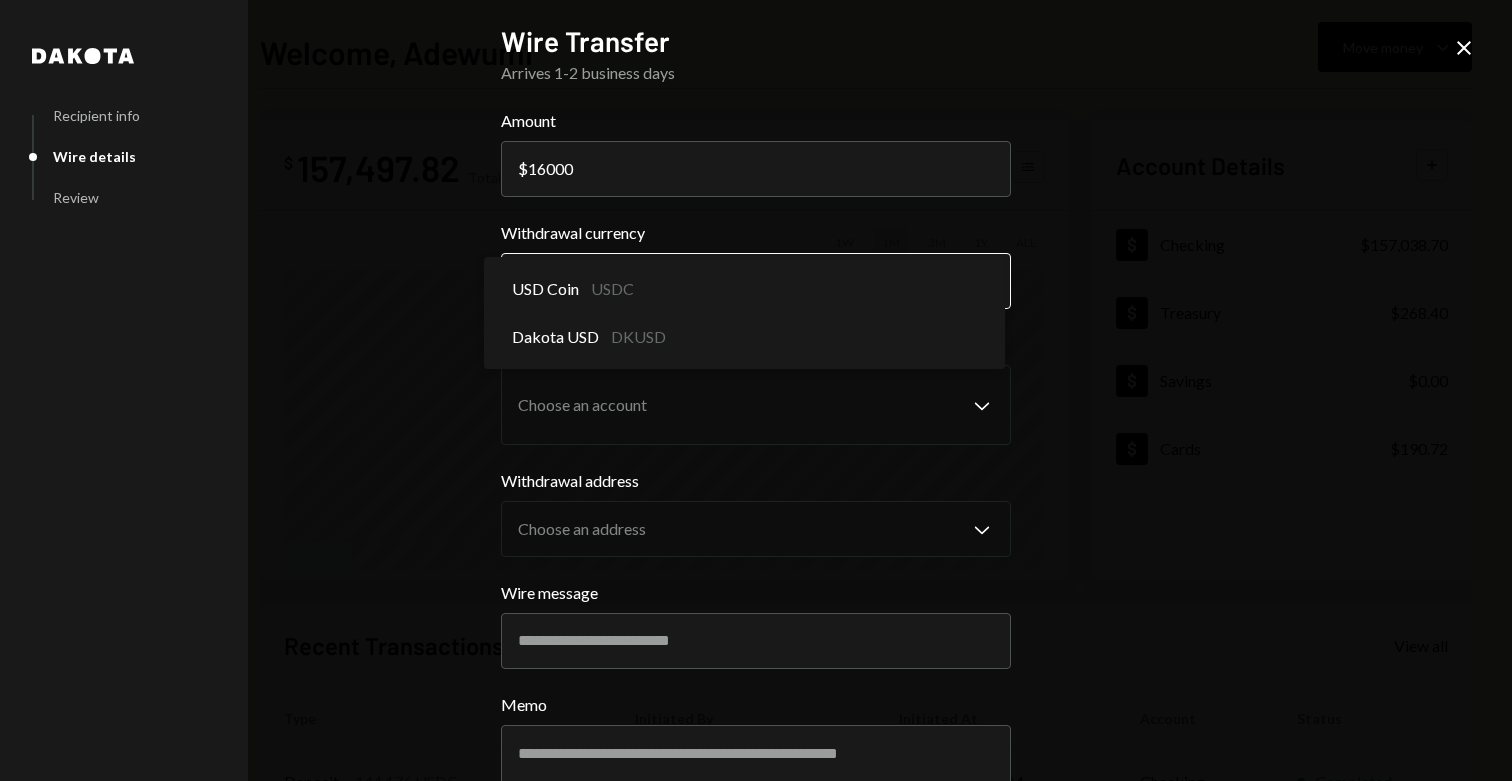 click on "S SPARK TECH HUB Caret Down Home Home Inbox Inbox Activities Transactions Accounts Accounts Caret Down Checking $157,038.70 Treasury $268.40 Savings $0.00 Cards $190.72 Dollar Rewards User Recipients Team Team Welcome, Adewumi Move money Caret Down $ 157,497.82 Total Graph Accounts 1W 1M 3M 1Y ALL Account Details Plus Dollar Checking $157,038.70 Dollar Treasury $268.40 Dollar Savings $0.00 Dollar Cards $190.72 Recent Transactions View all Type Initiated By Initiated At Account Status Deposit 144,176  USDC 0xAe4F...eF6Ab4 Copy 07/03/25 11:02 AM Checking Completed Bank Payment $15,365.00 Adewumi Hammed 07/03/25 9:35 AM Checking Completed Bank Payment $142,857.00 Adewumi Hammed 07/03/25 8:31 AM Checking Pending Deposit 150,000  USDC 0xf89d...5EaA40 Copy 07/03/25 8:24 AM Checking Completed Bank Payment $4,459.00 Olusola Kolawole 07/02/25 5:23 PM Checking Completed Dakota Recipient info Wire details Review Wire Transfer Arrives 1-2 business days Amount $ 16000 Withdrawal currency Choose a currency Chevron Down" at bounding box center (756, 390) 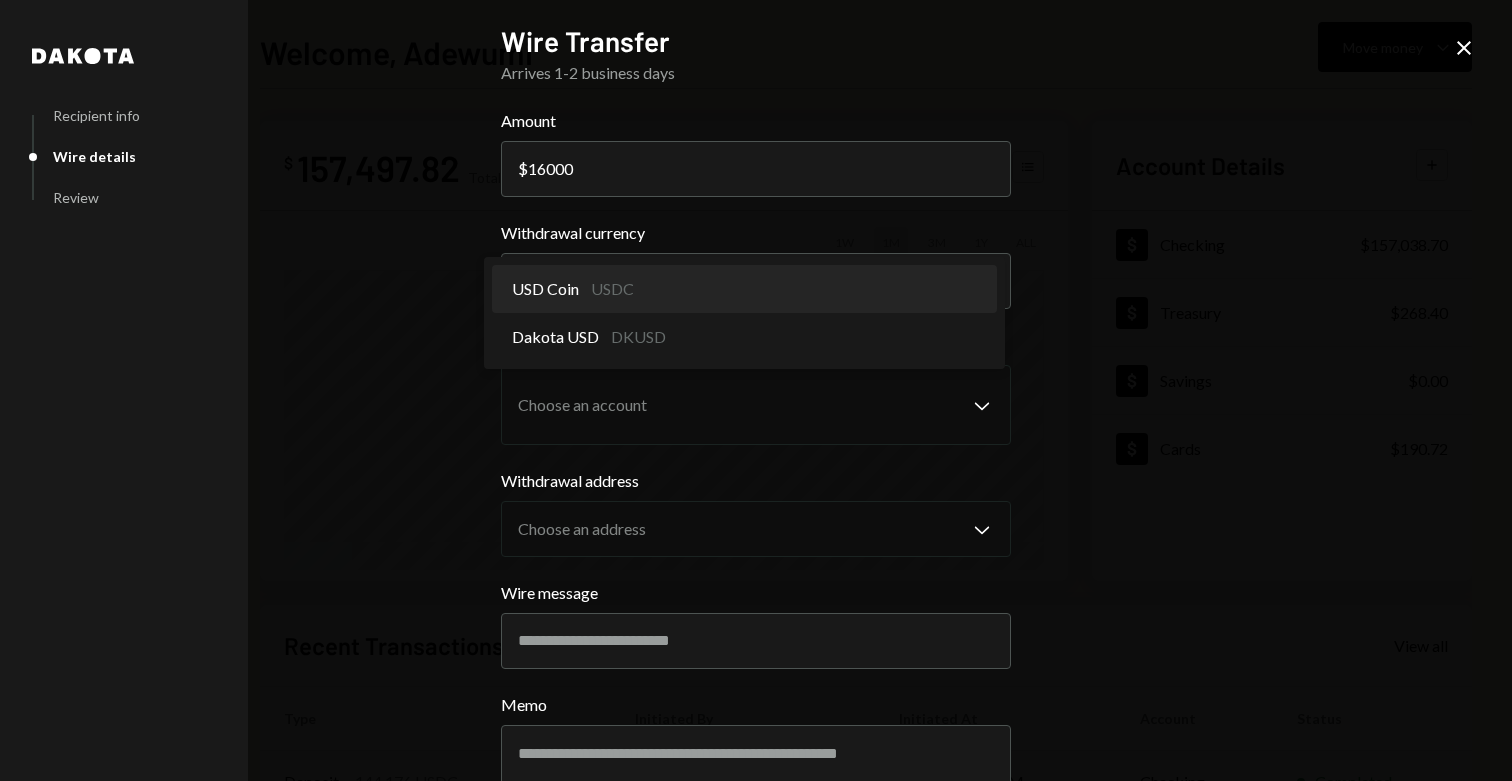 select on "****" 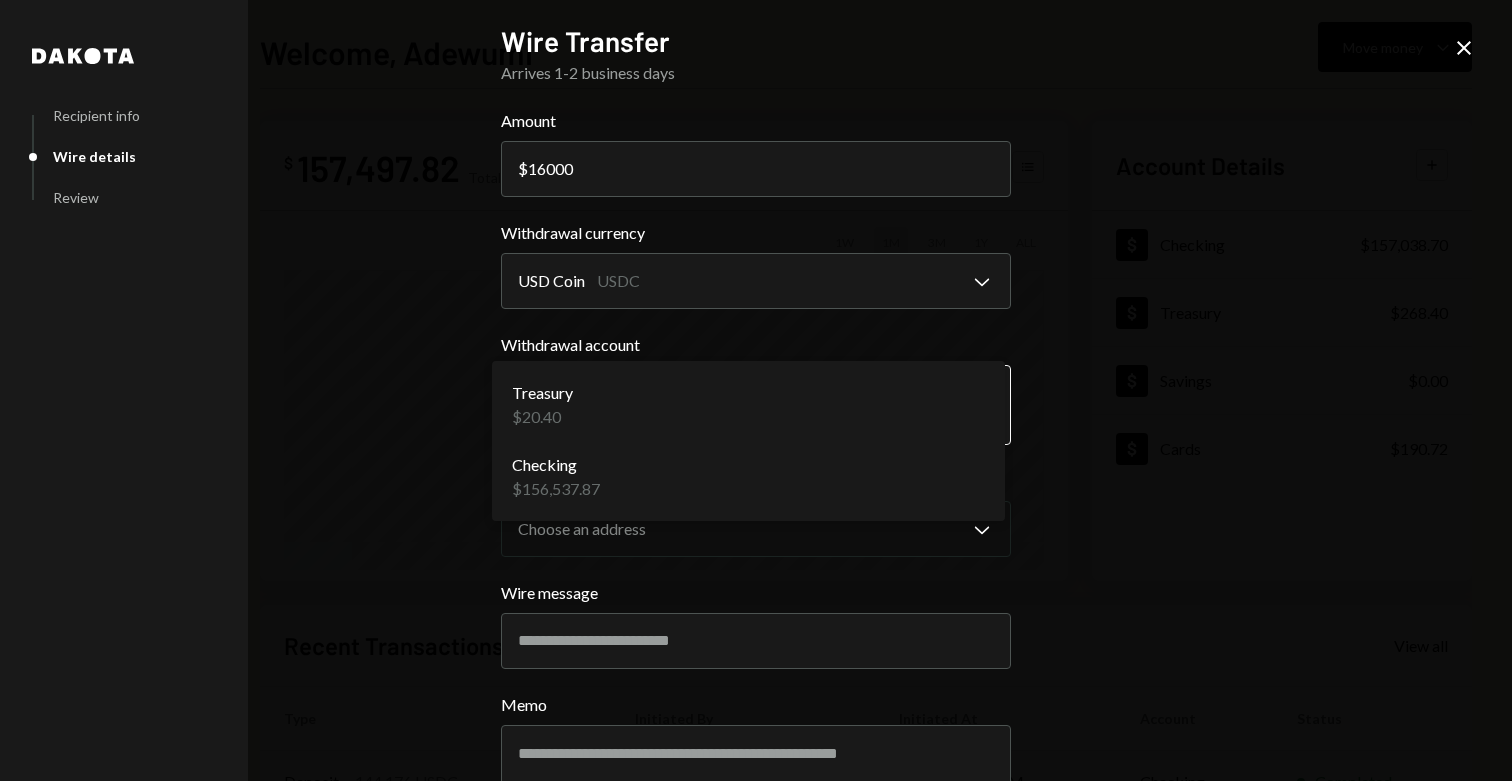 click on "S SPARK TECH HUB Caret Down Home Home Inbox Inbox Activities Transactions Accounts Accounts Caret Down Checking $157,038.70 Treasury $268.40 Savings $0.00 Cards $190.72 Dollar Rewards User Recipients Team Team Welcome, Adewumi Move money Caret Down $ 157,497.82 Total Graph Accounts 1W 1M 3M 1Y ALL Account Details Plus Dollar Checking $157,038.70 Dollar Treasury $268.40 Dollar Savings $0.00 Dollar Cards $190.72 Recent Transactions View all Type Initiated By Initiated At Account Status Deposit 144,176  USDC 0xAe4F...eF6Ab4 Copy 07/03/25 11:02 AM Checking Completed Bank Payment $15,365.00 Adewumi Hammed 07/03/25 9:35 AM Checking Completed Bank Payment $142,857.00 Adewumi Hammed 07/03/25 8:31 AM Checking Pending Deposit 150,000  USDC 0xf89d...5EaA40 Copy 07/03/25 8:24 AM Checking Completed Bank Payment $4,459.00 Olusola Kolawole 07/02/25 5:23 PM Checking Completed Dakota Recipient info Wire details Review Wire Transfer Arrives 1-2 business days Amount $ 16000 Withdrawal currency USD Coin USDC Chevron Down Memo" at bounding box center (756, 390) 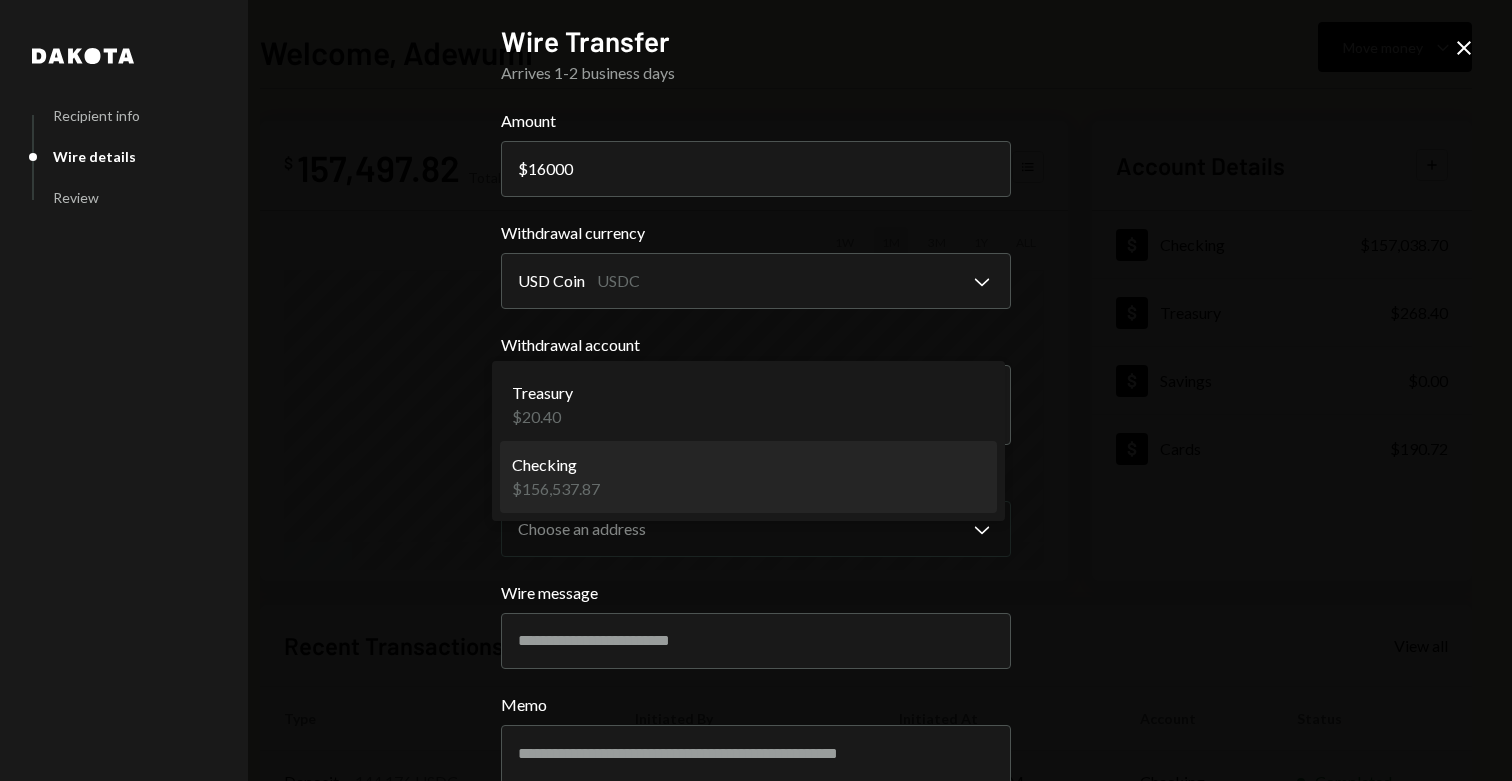 select on "**********" 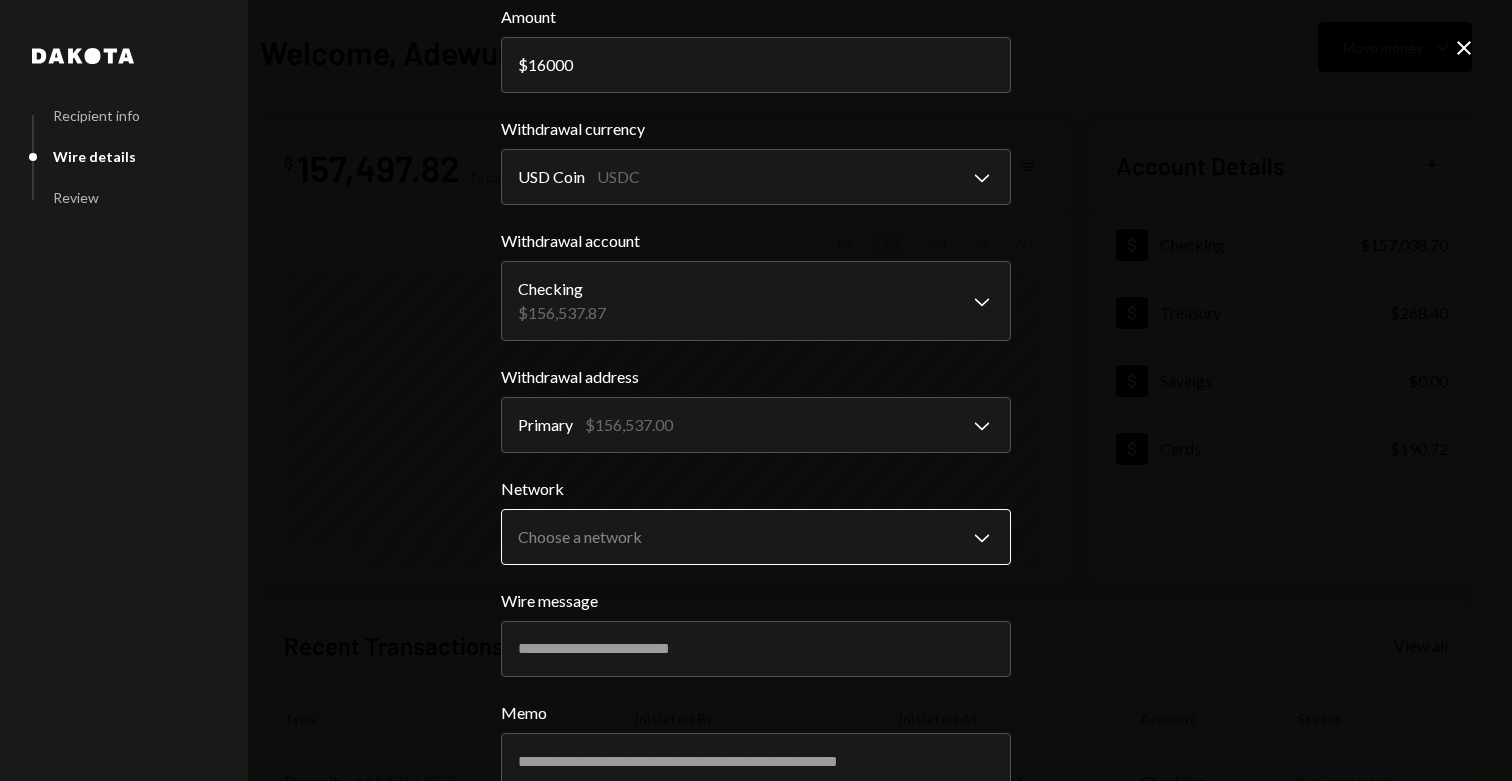 scroll, scrollTop: 115, scrollLeft: 0, axis: vertical 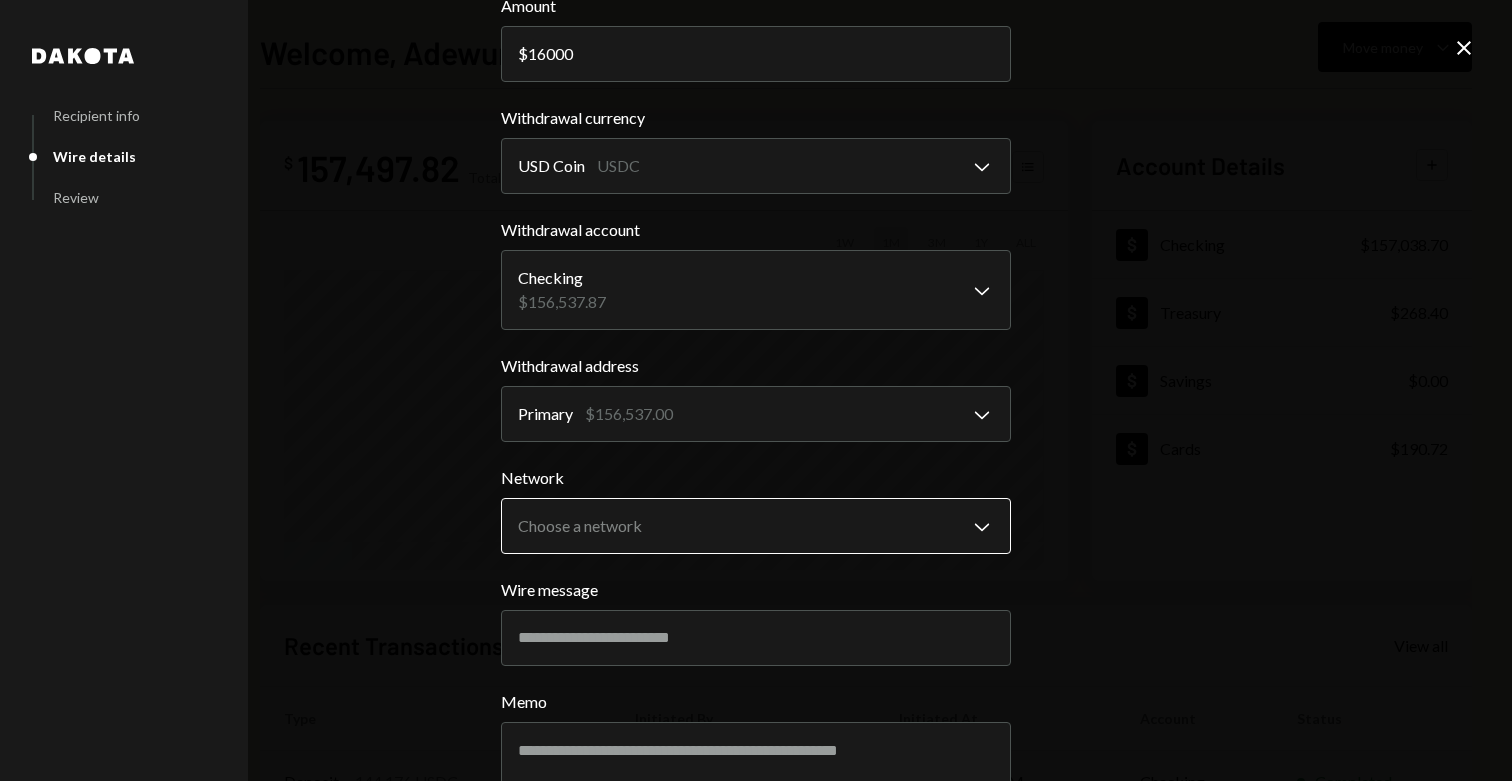 click on "**********" at bounding box center (756, 433) 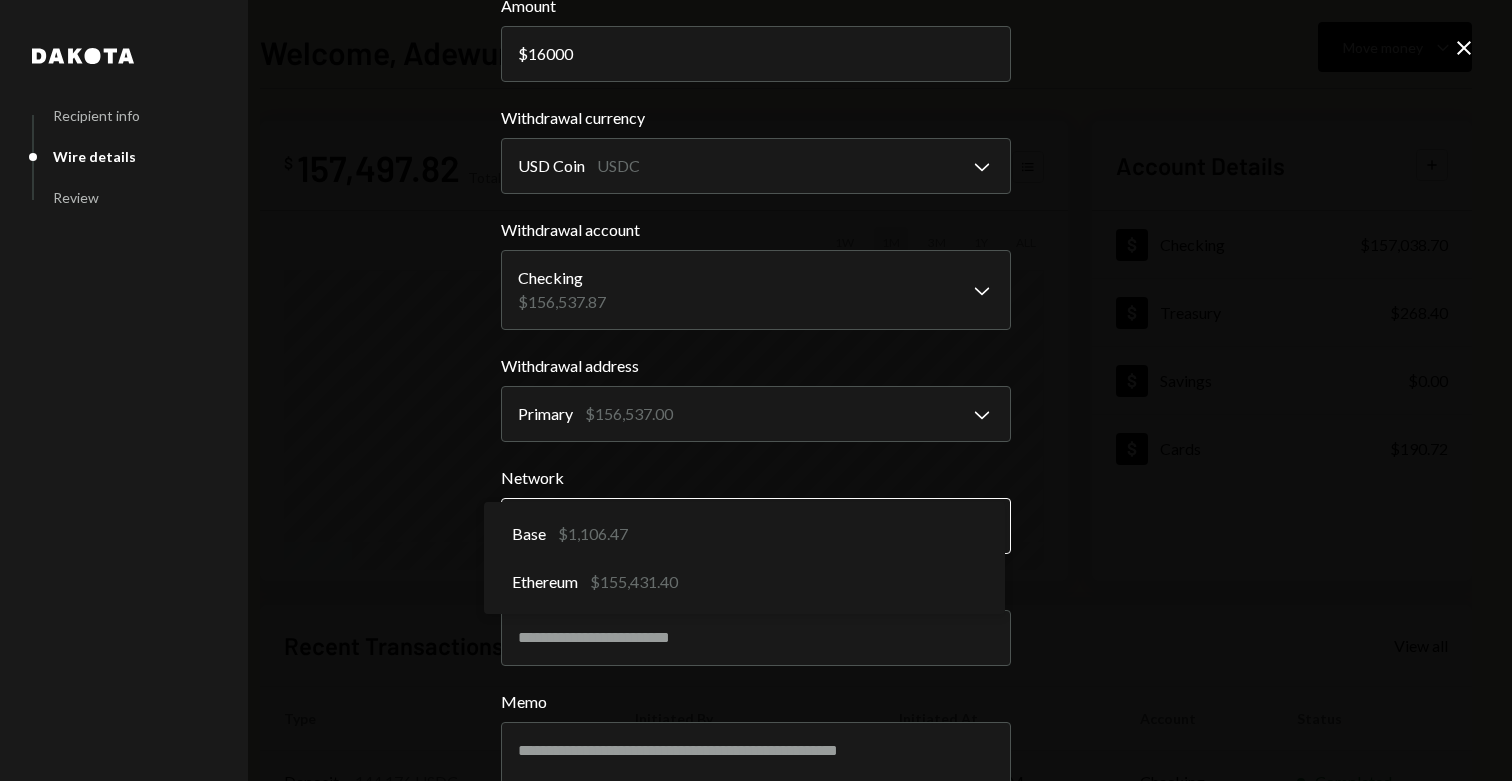 click on "S SPARK TECH HUB Caret Down Home Home Inbox Inbox Activities Transactions Accounts Accounts Caret Down Checking $157,038.70 Treasury $268.40 Savings $0.00 Cards $190.72 Dollar Rewards User Recipients Team Team Welcome, Adewumi Move money Caret Down $ 157,497.82 Total Graph Accounts 1W 1M 3M 1Y ALL Account Details Plus Dollar Checking $157,038.70 Dollar Treasury $268.40 Dollar Savings $0.00 Dollar Cards $190.72 Recent Transactions View all Type Initiated By Initiated At Account Status Deposit 144,176  USDC 0xAe4F...eF6Ab4 Copy 07/03/25 11:02 AM Checking Completed Bank Payment $15,365.00 Adewumi Hammed 07/03/25 9:35 AM Checking Completed Bank Payment $142,857.00 Adewumi Hammed 07/03/25 8:31 AM Checking Pending Deposit 150,000  USDC 0xf89d...5EaA40 Copy 07/03/25 8:24 AM Checking Completed Bank Payment $4,459.00 Olusola Kolawole 07/02/25 5:23 PM Checking Completed Dakota Recipient info Wire details Review Wire Transfer Arrives 1-2 business days Amount $ 16000 Withdrawal currency USD Coin USDC Chevron Down Primary" at bounding box center [756, 390] 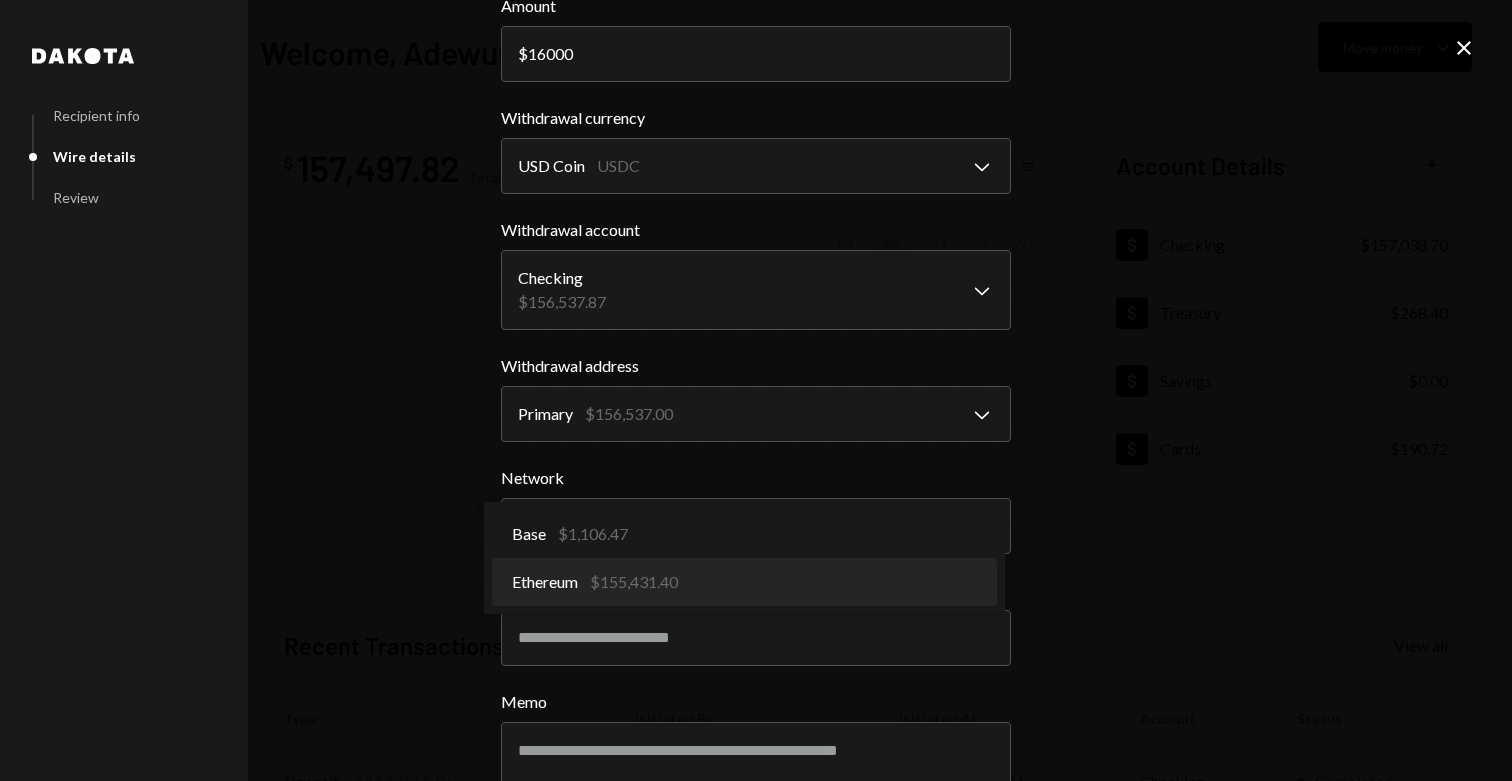 select on "**********" 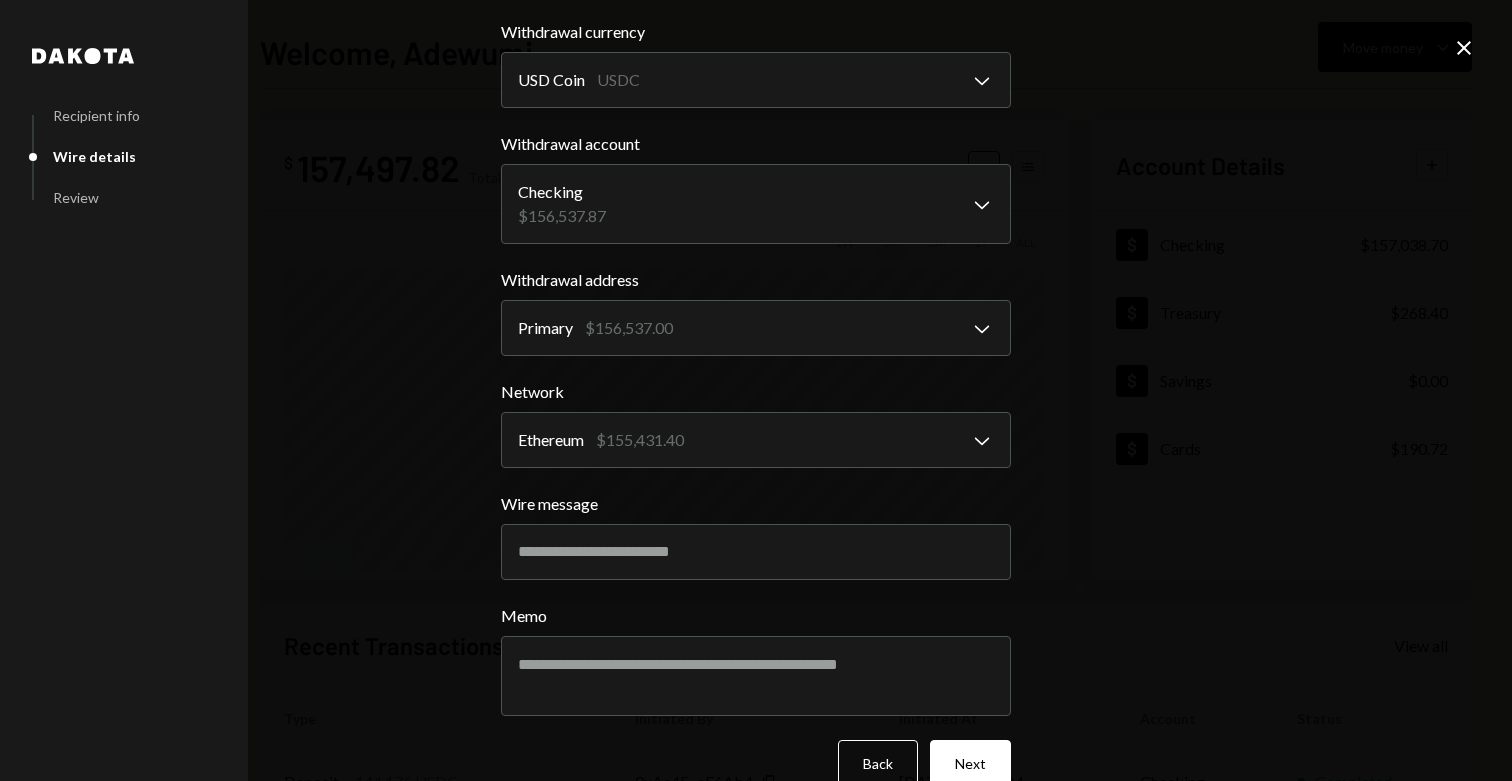 scroll, scrollTop: 238, scrollLeft: 0, axis: vertical 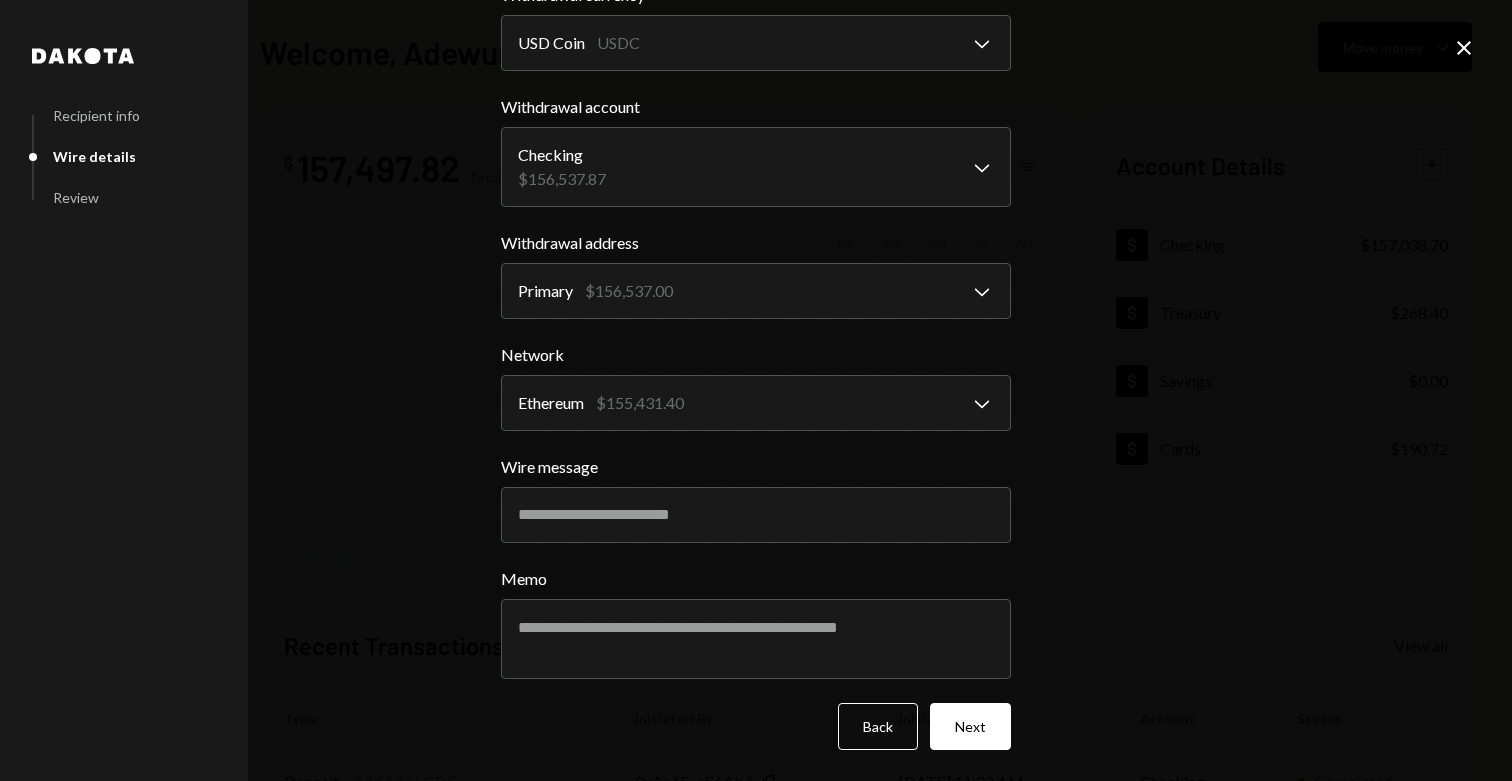 click on "**********" at bounding box center (756, 310) 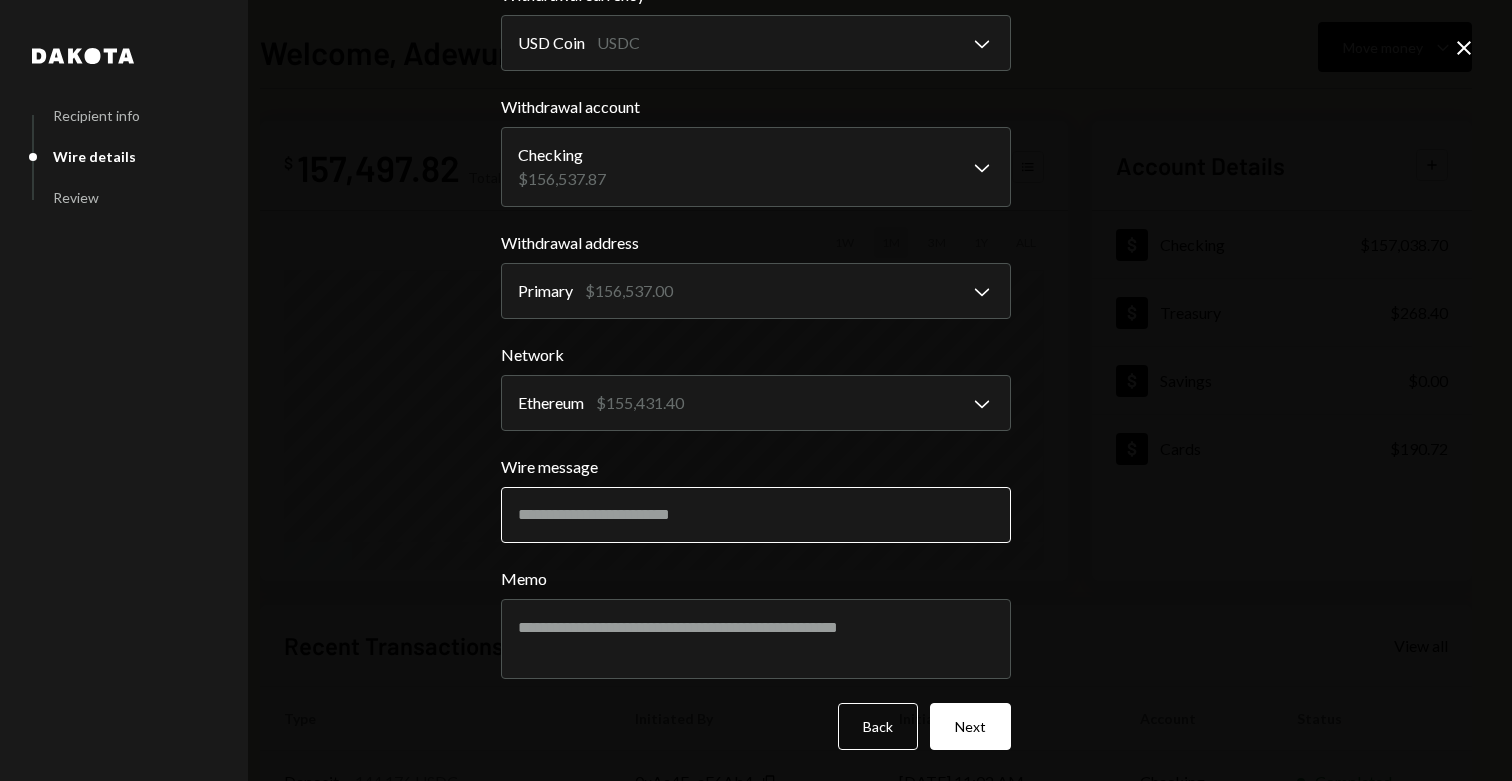 click on "Wire message" at bounding box center [756, 515] 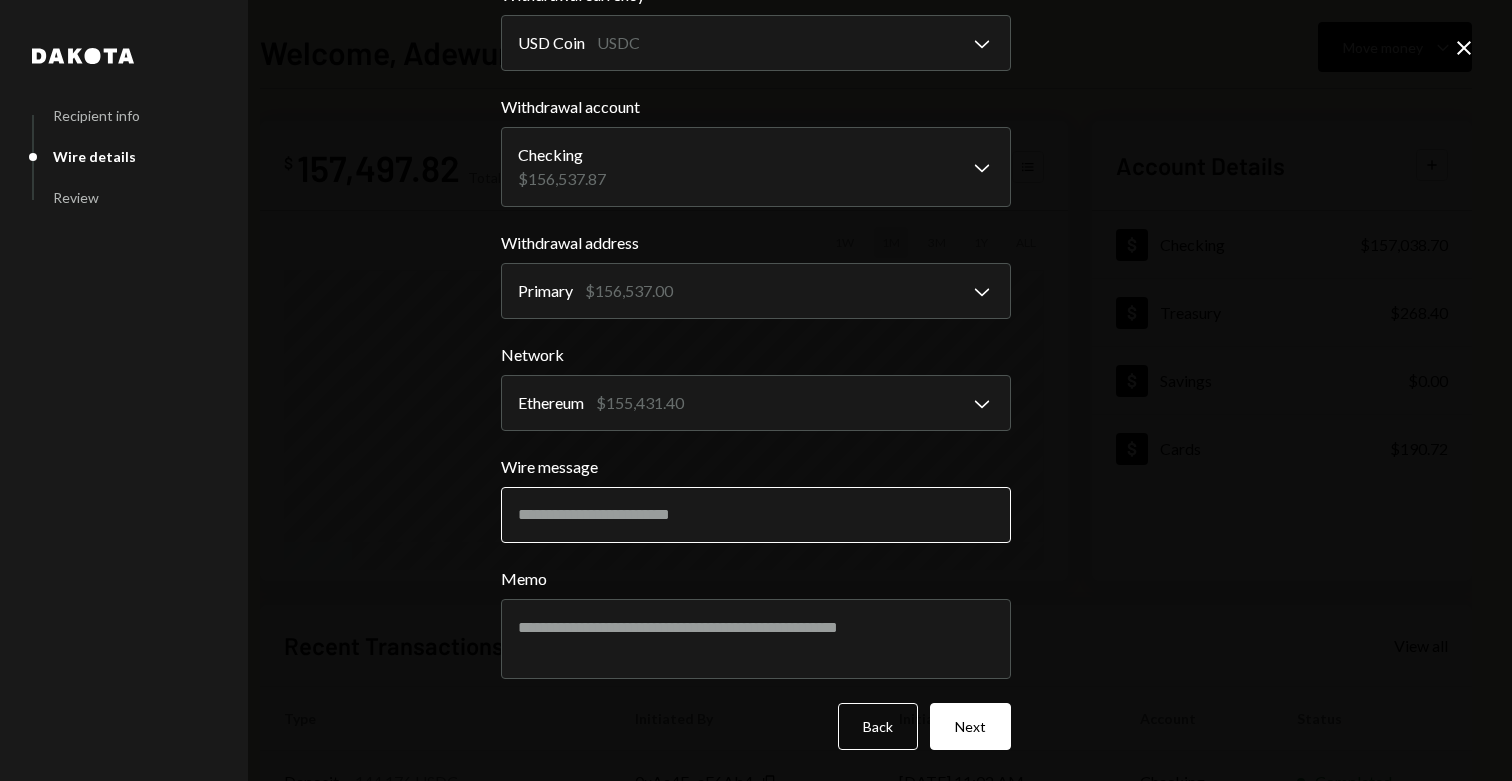 paste on "**********" 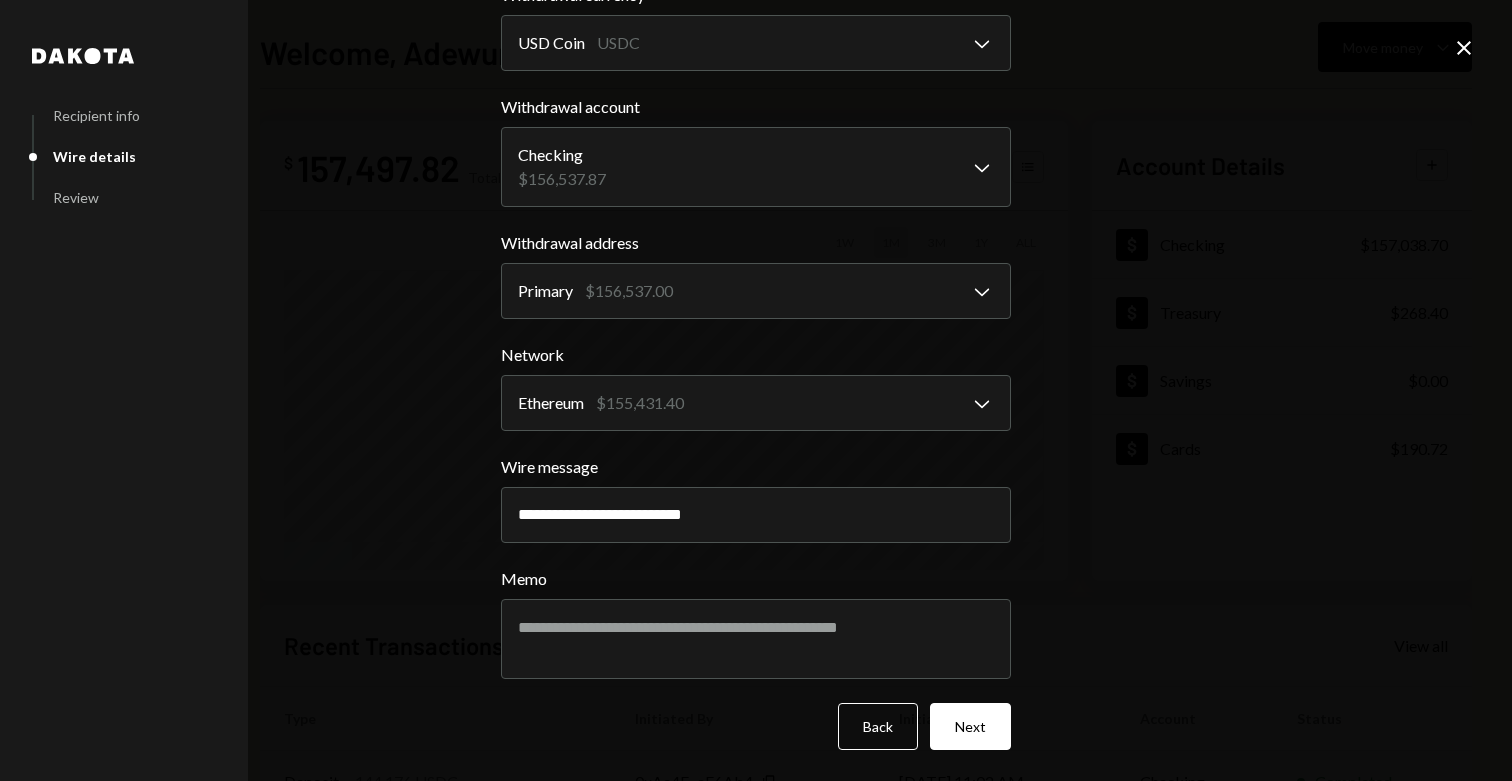drag, startPoint x: 574, startPoint y: 521, endPoint x: 466, endPoint y: 506, distance: 109.03669 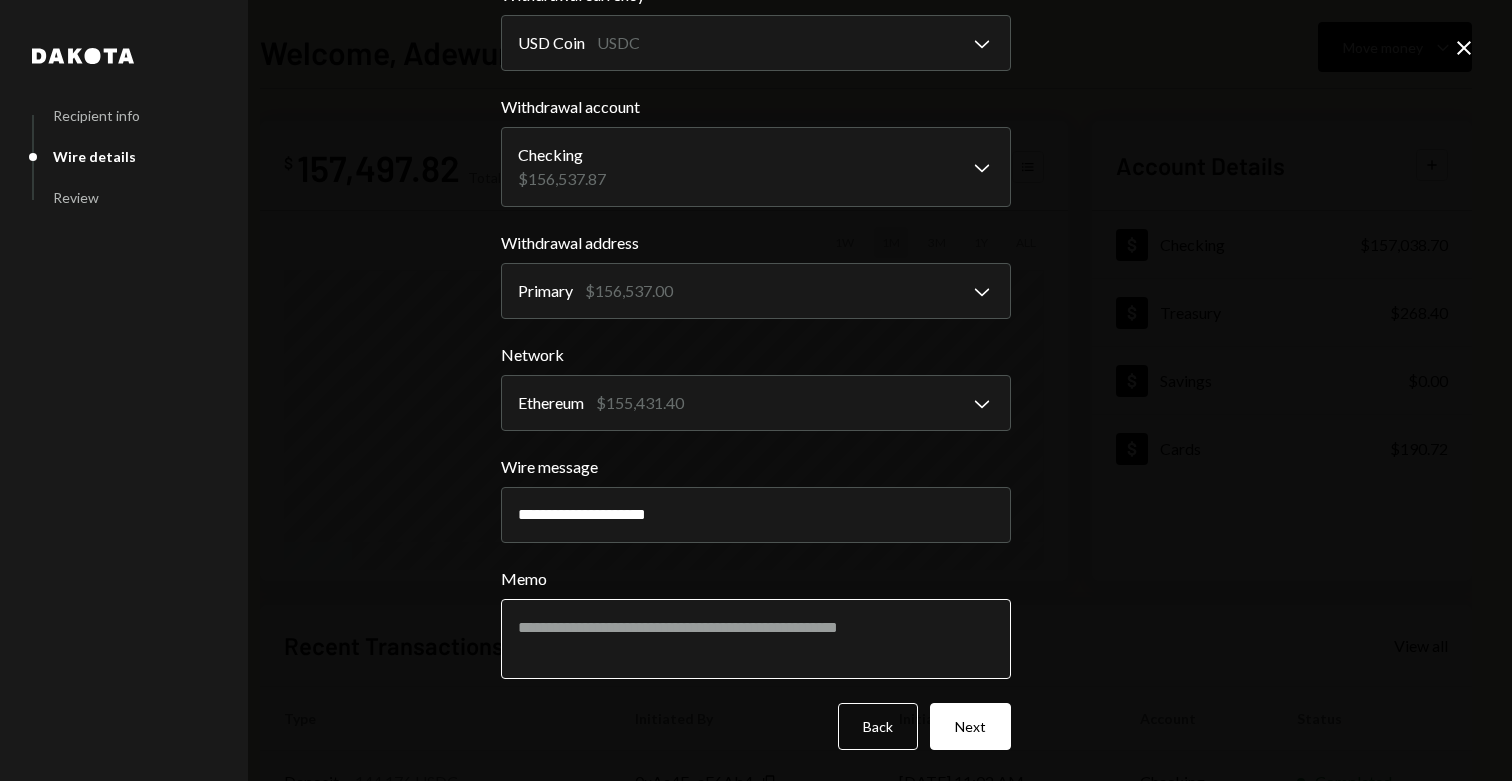 type on "**********" 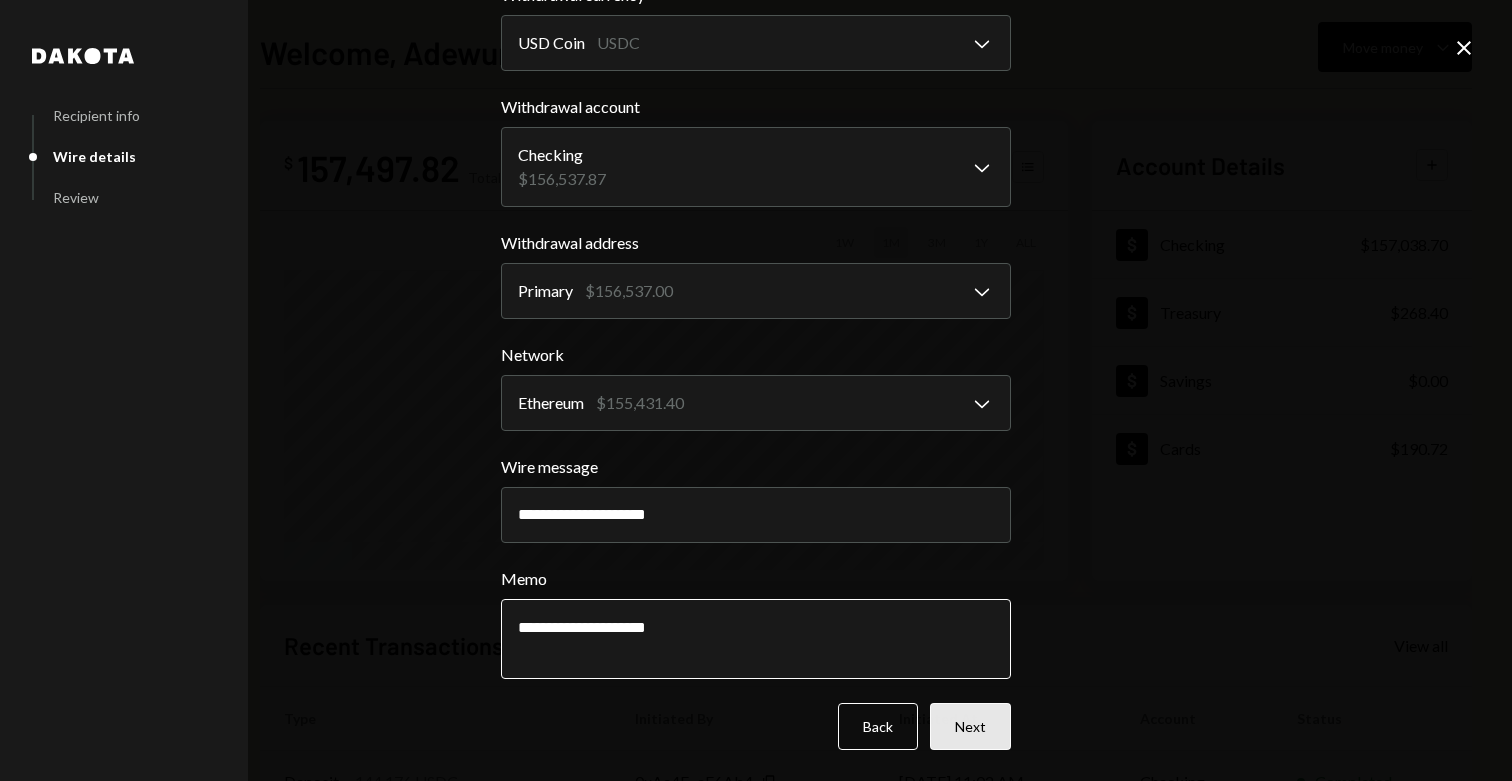 type on "**********" 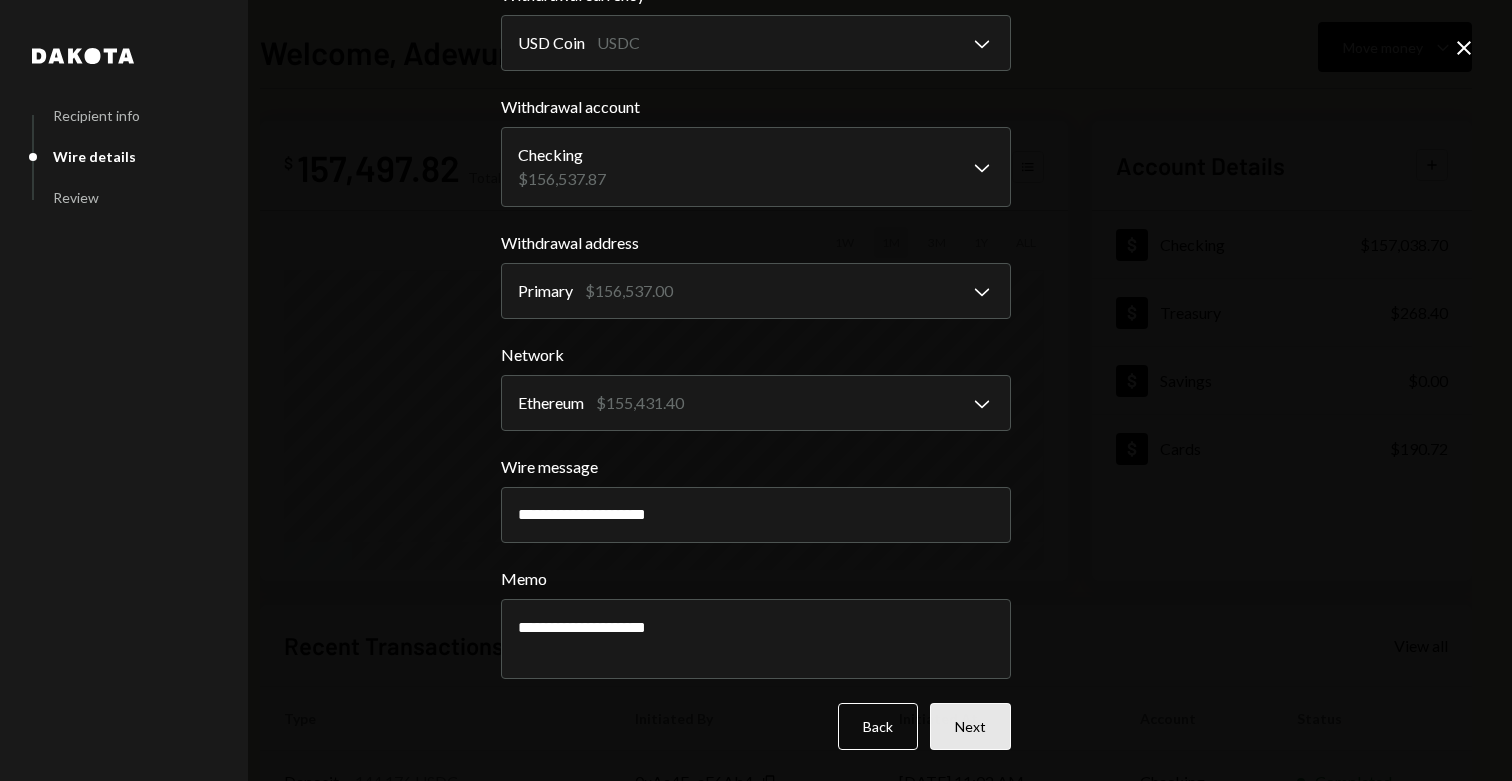 click on "Next" at bounding box center (970, 726) 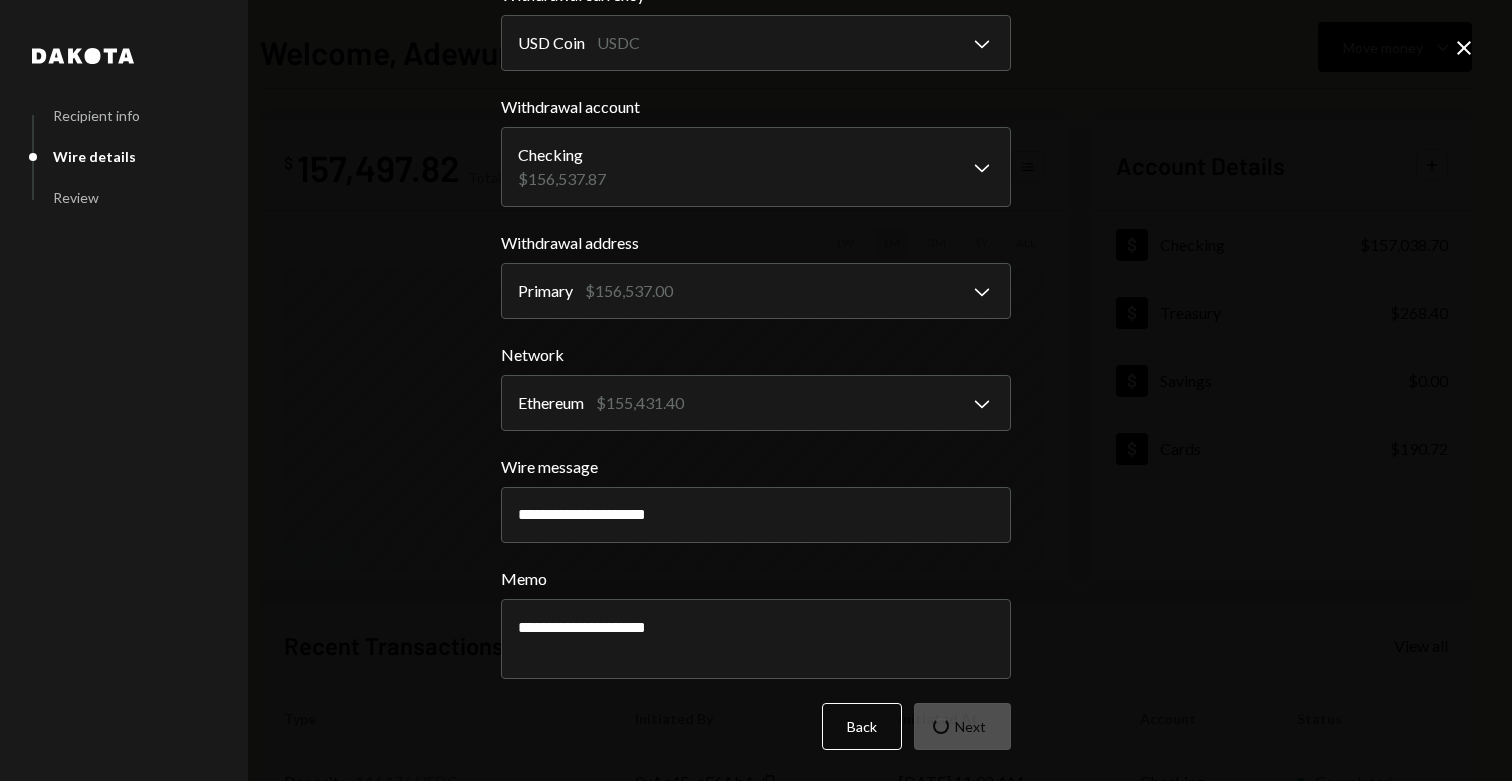 scroll, scrollTop: 0, scrollLeft: 0, axis: both 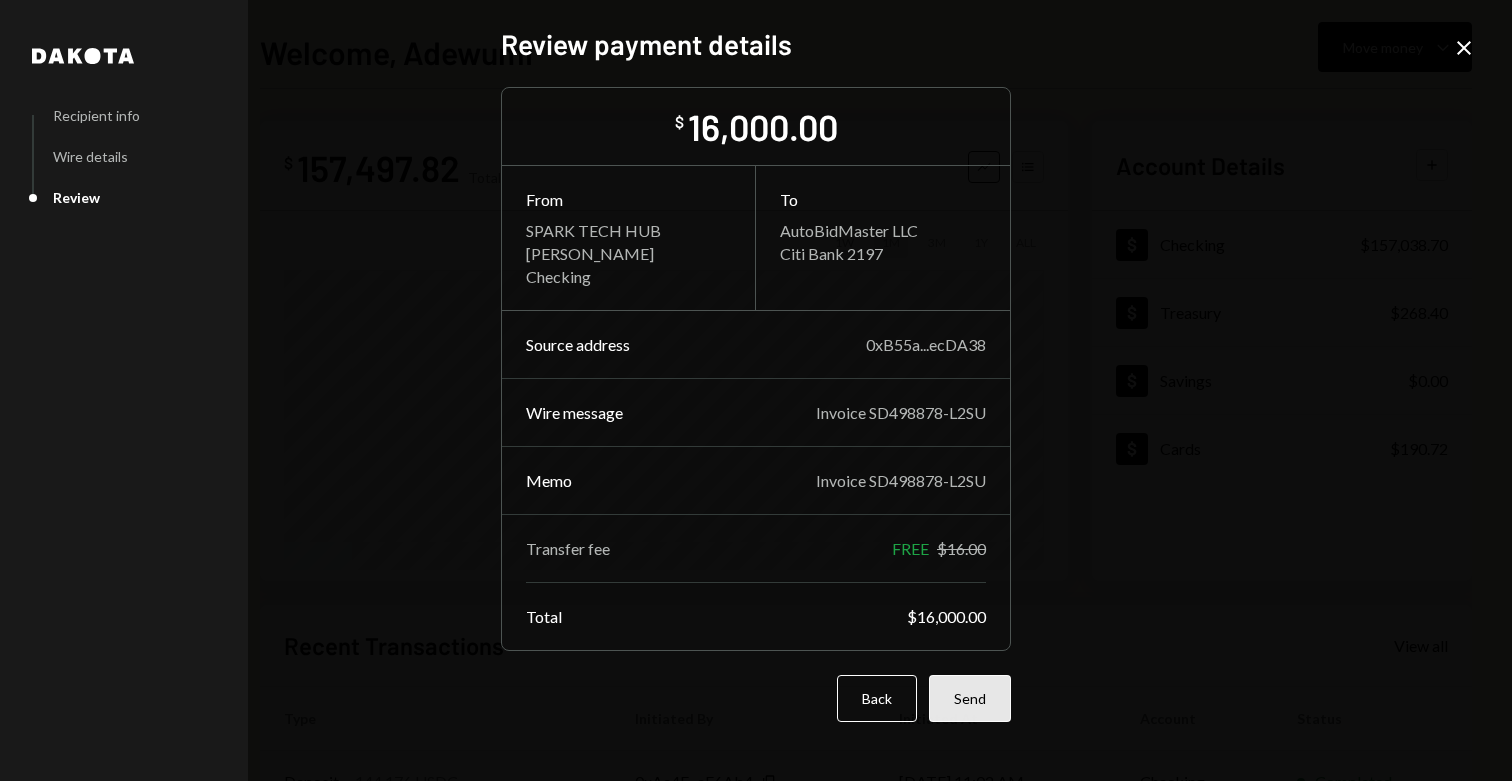 click on "Send" at bounding box center [970, 698] 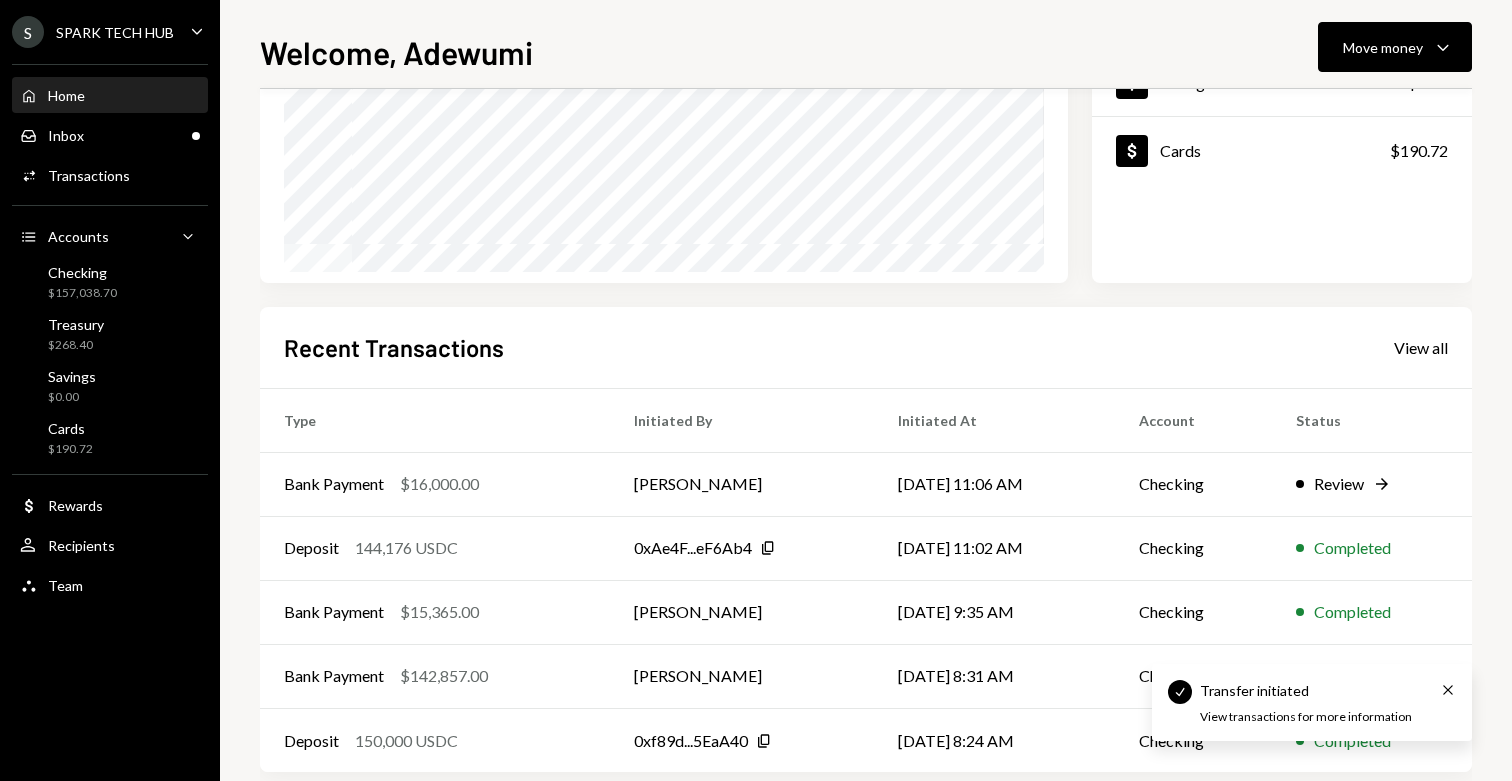 scroll, scrollTop: 329, scrollLeft: 0, axis: vertical 